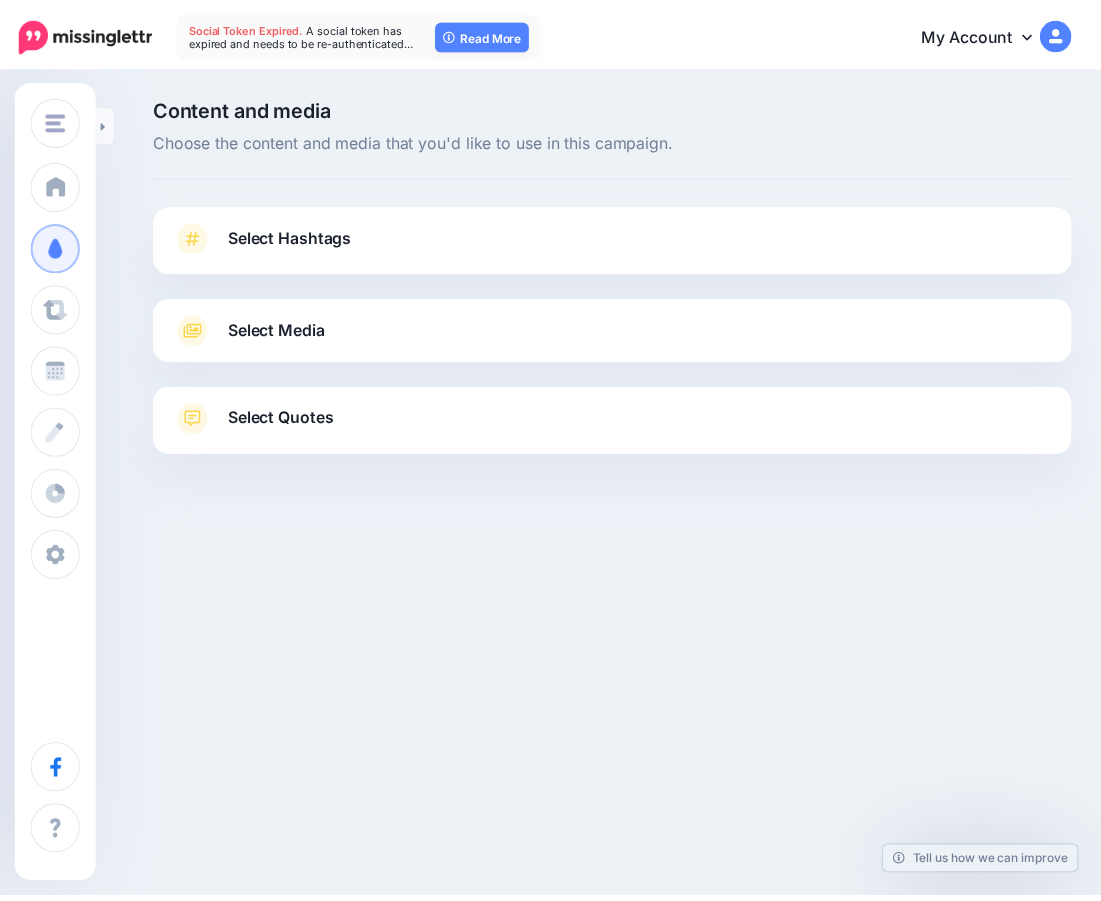 scroll, scrollTop: 0, scrollLeft: 0, axis: both 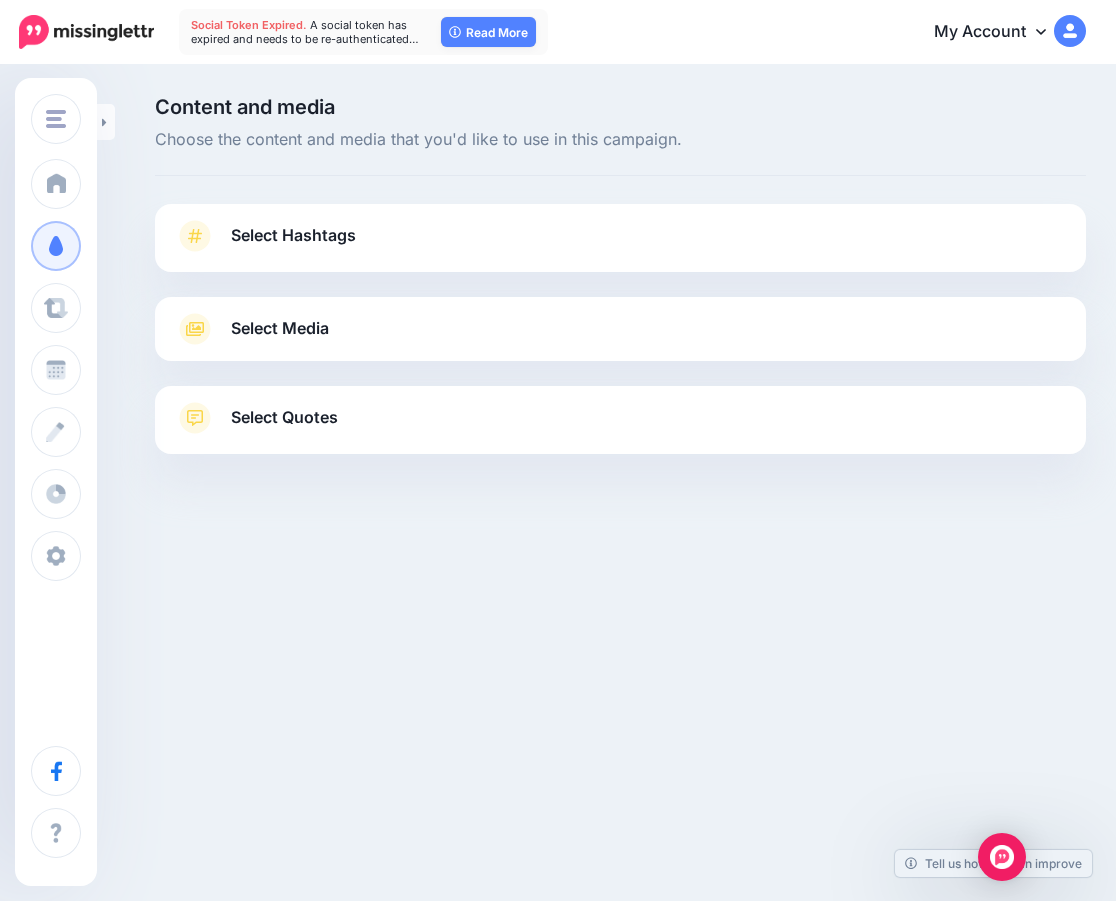 click on "Select Hashtags
First let's make sure we're happy with the hashtags. Add, delete and reorder as needed. If unsure we recommend 1-3 hashtags.  Note:  If you have hashtags turned off for any of your social profiles, they will not be included.
Add Hashtag
10  hashtags
Delete All" at bounding box center (620, 238) 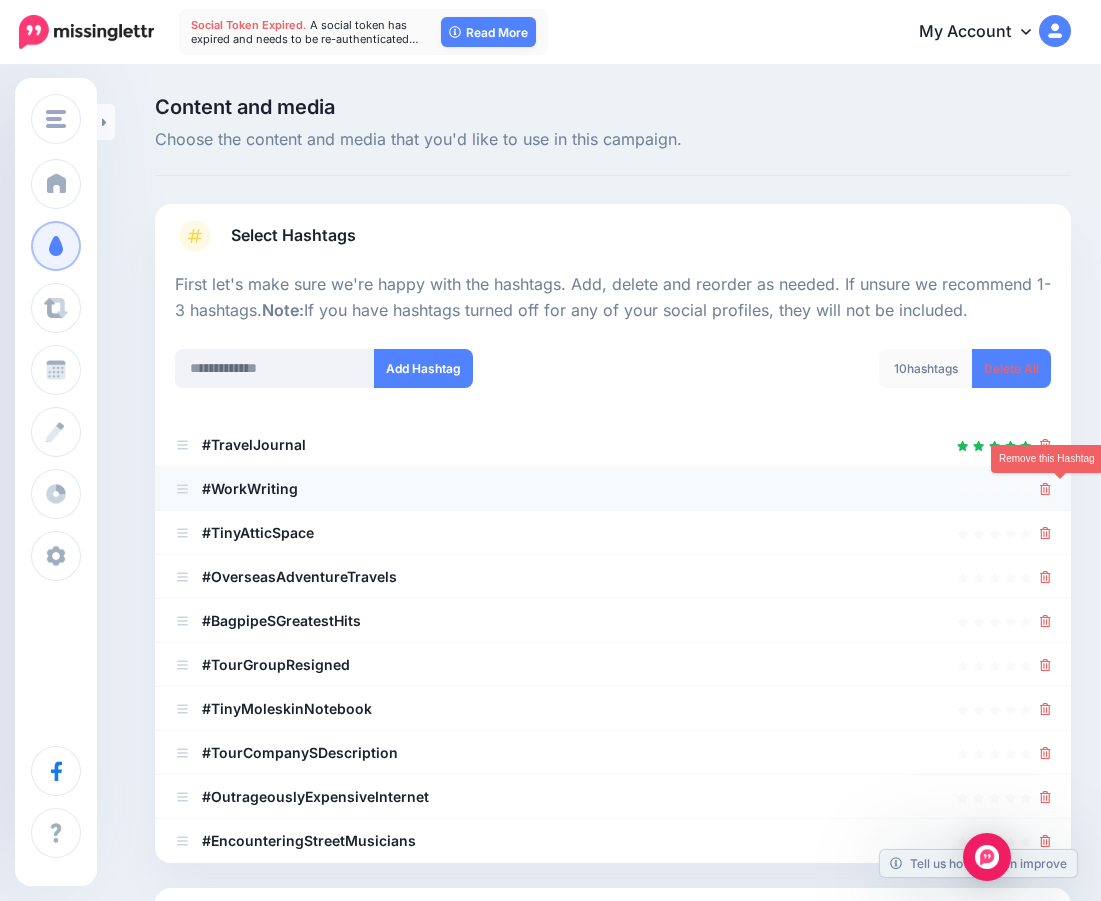 click 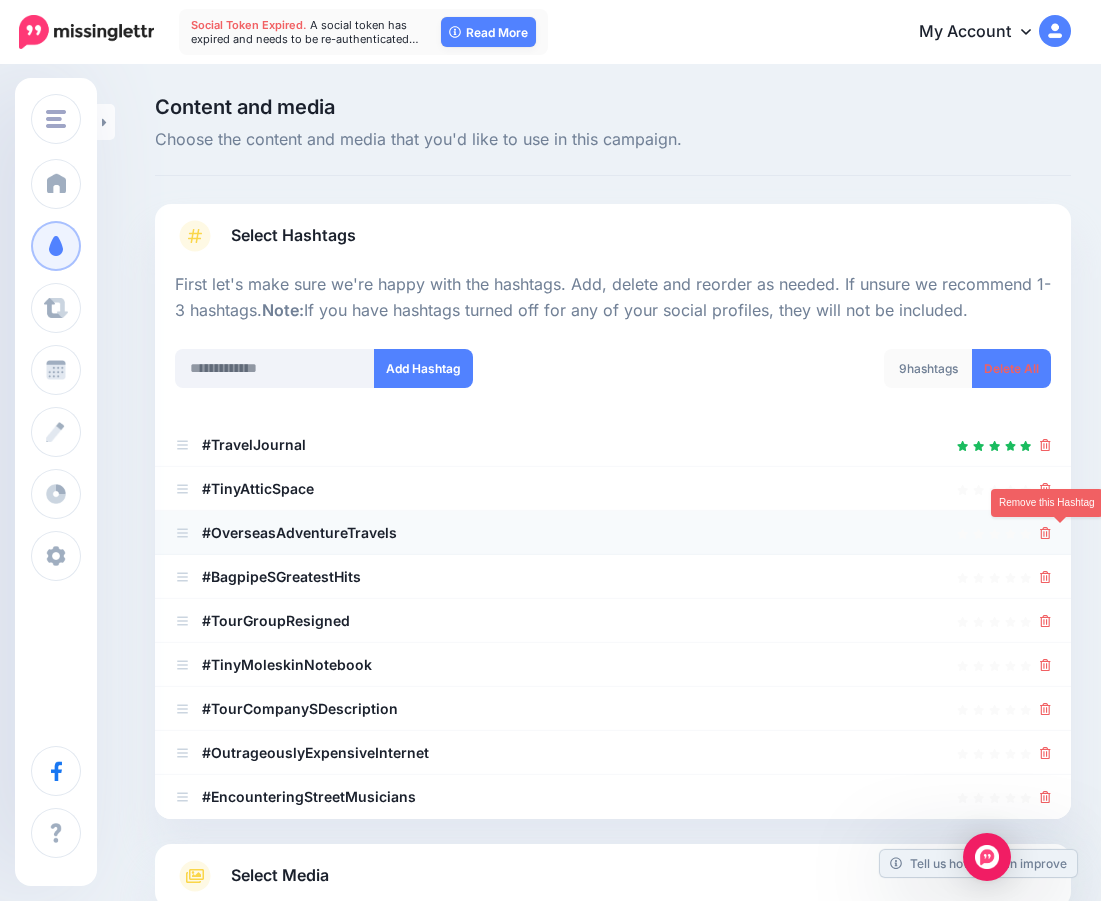 click 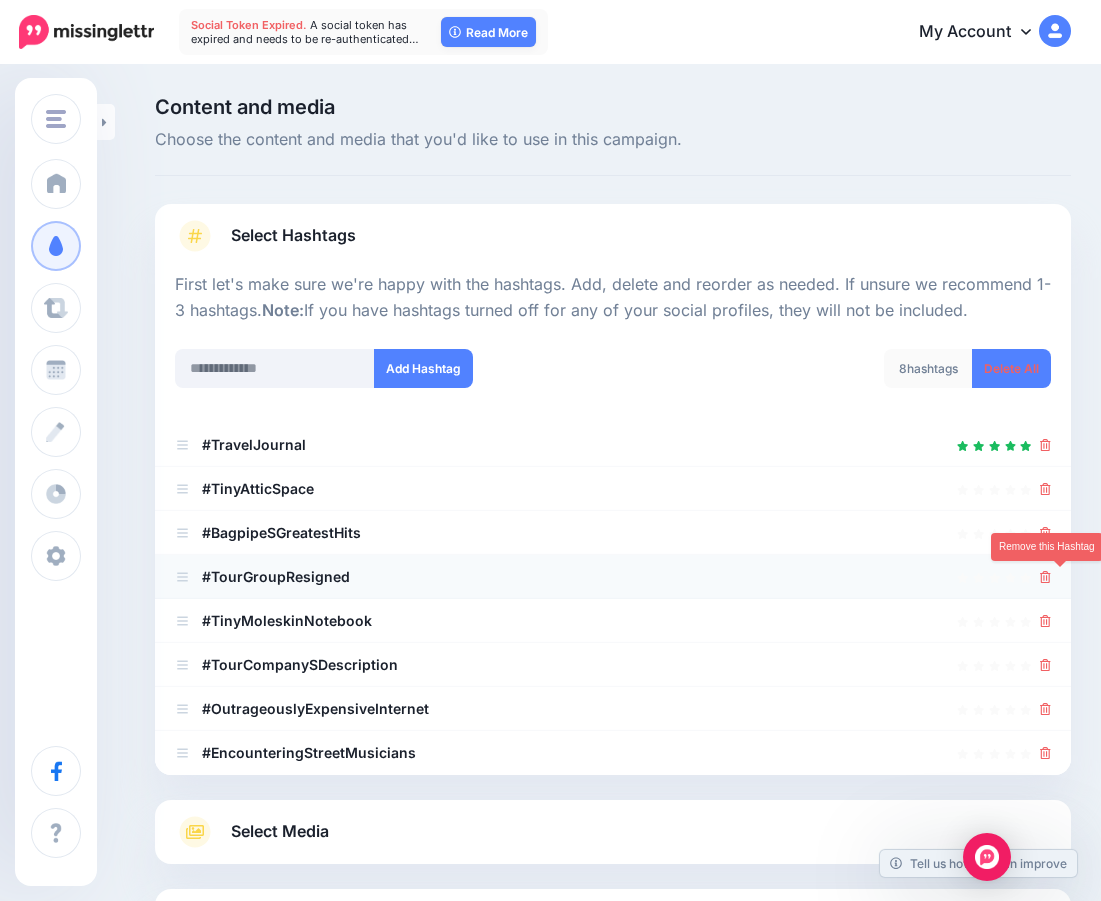 click at bounding box center [1045, 576] 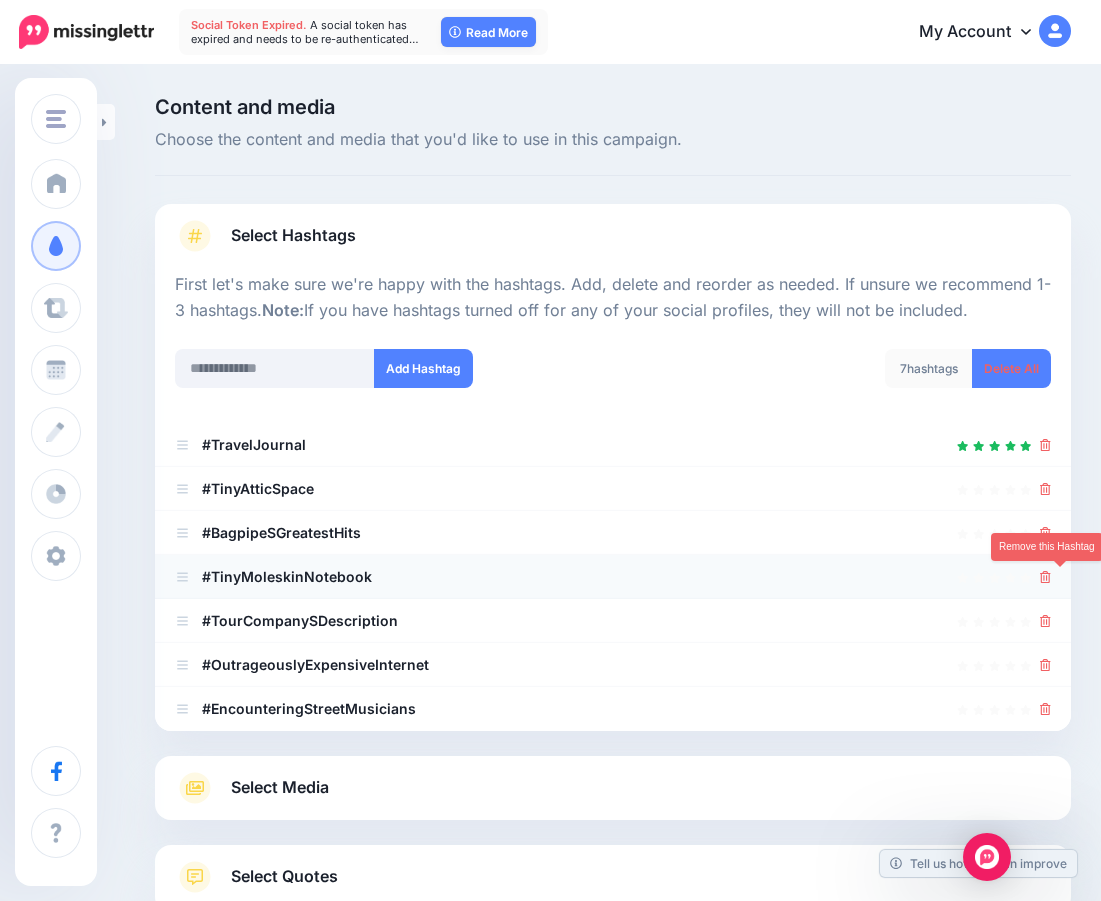 click 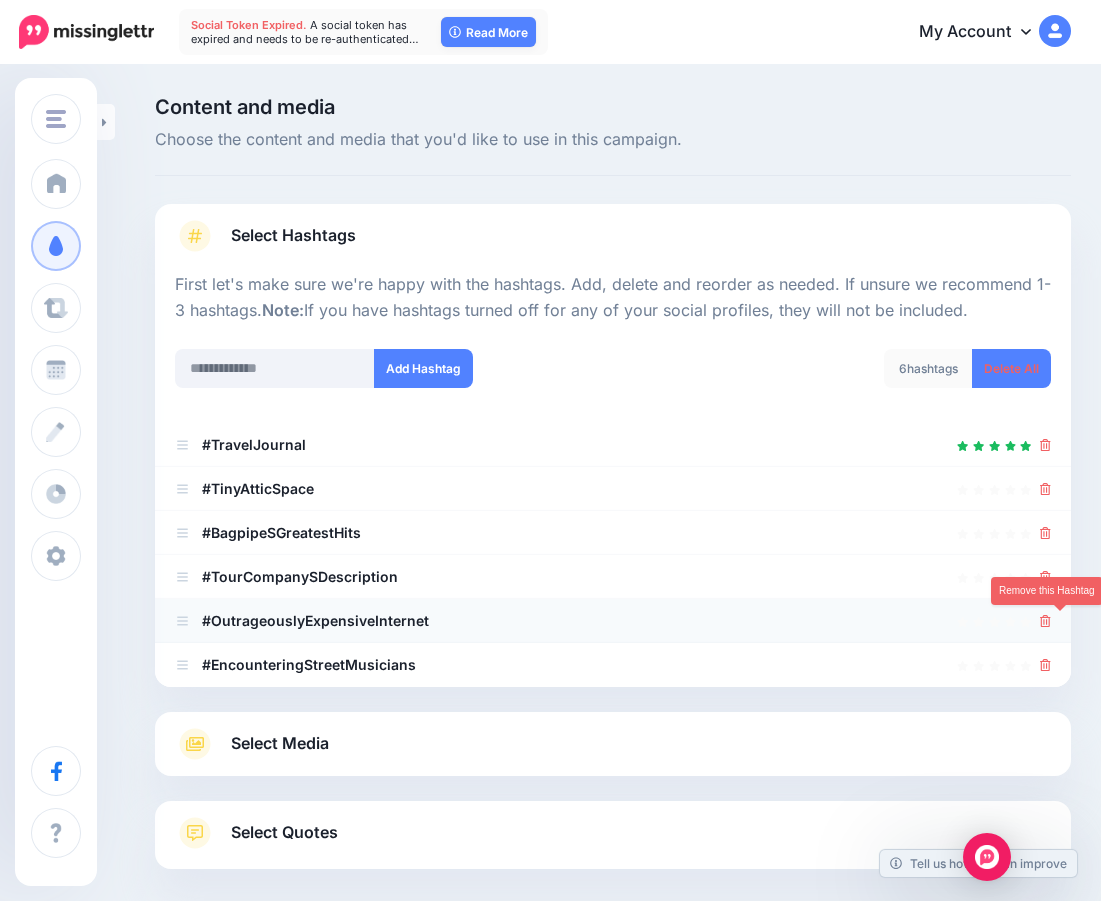 click 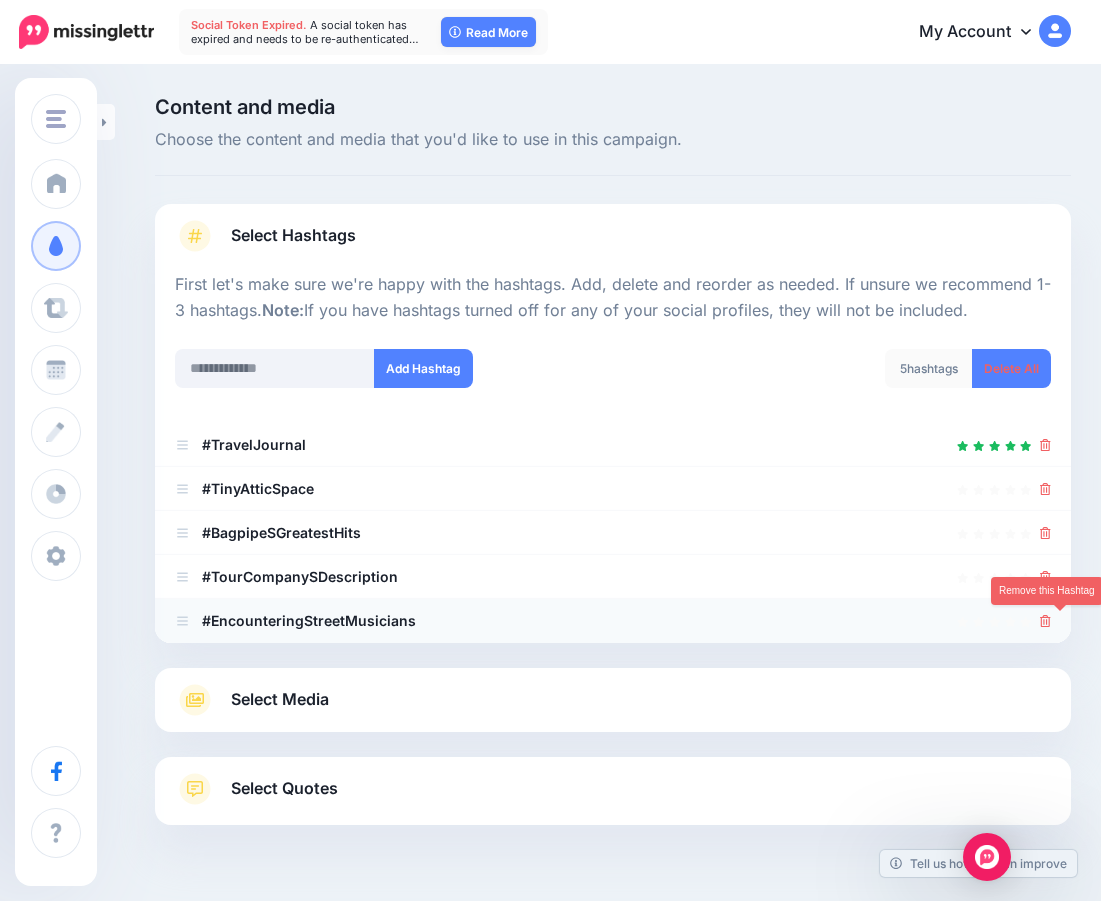 click 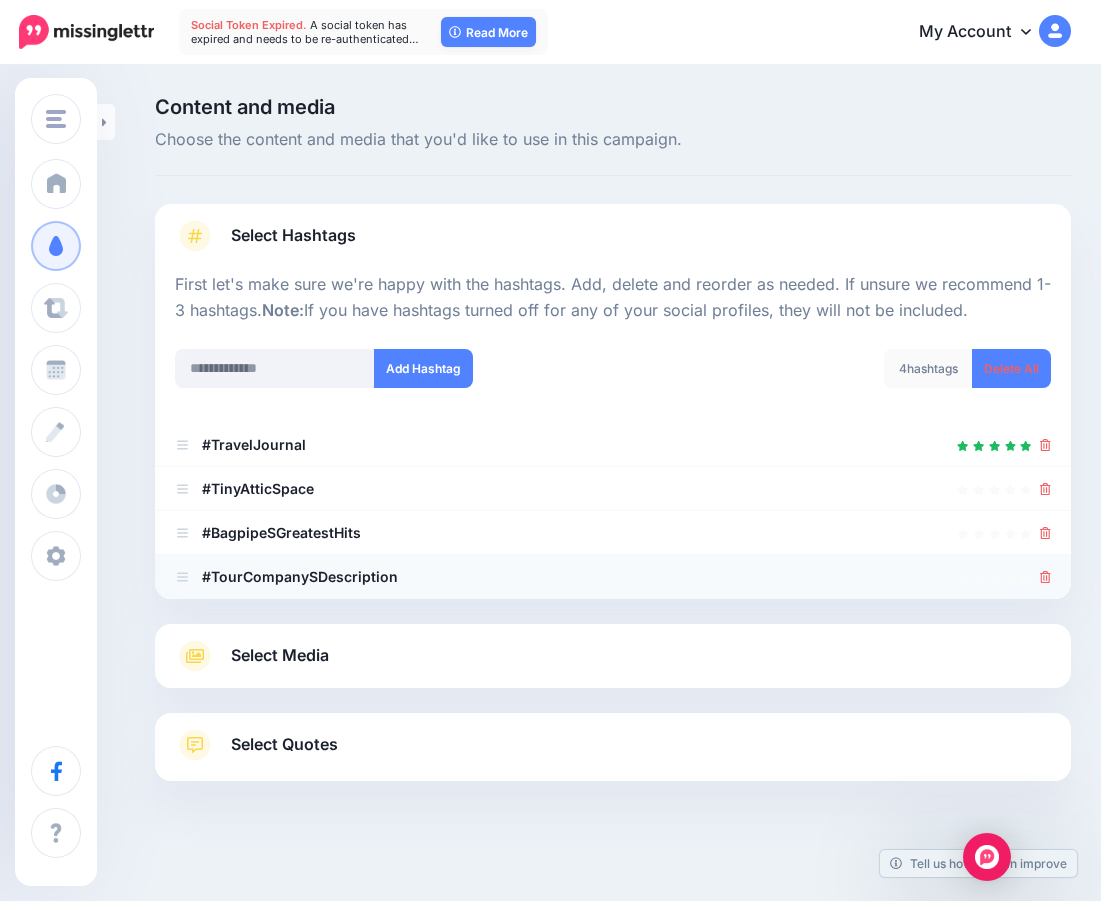 click 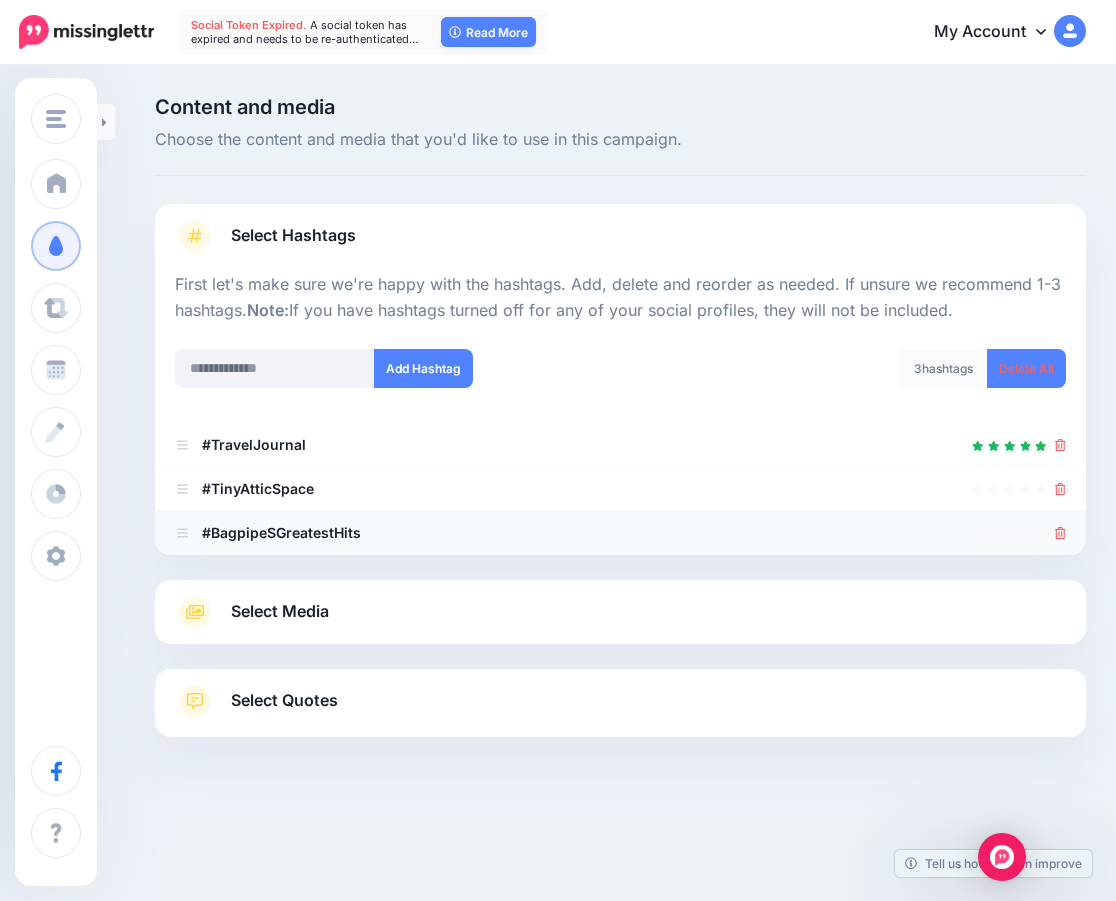 click 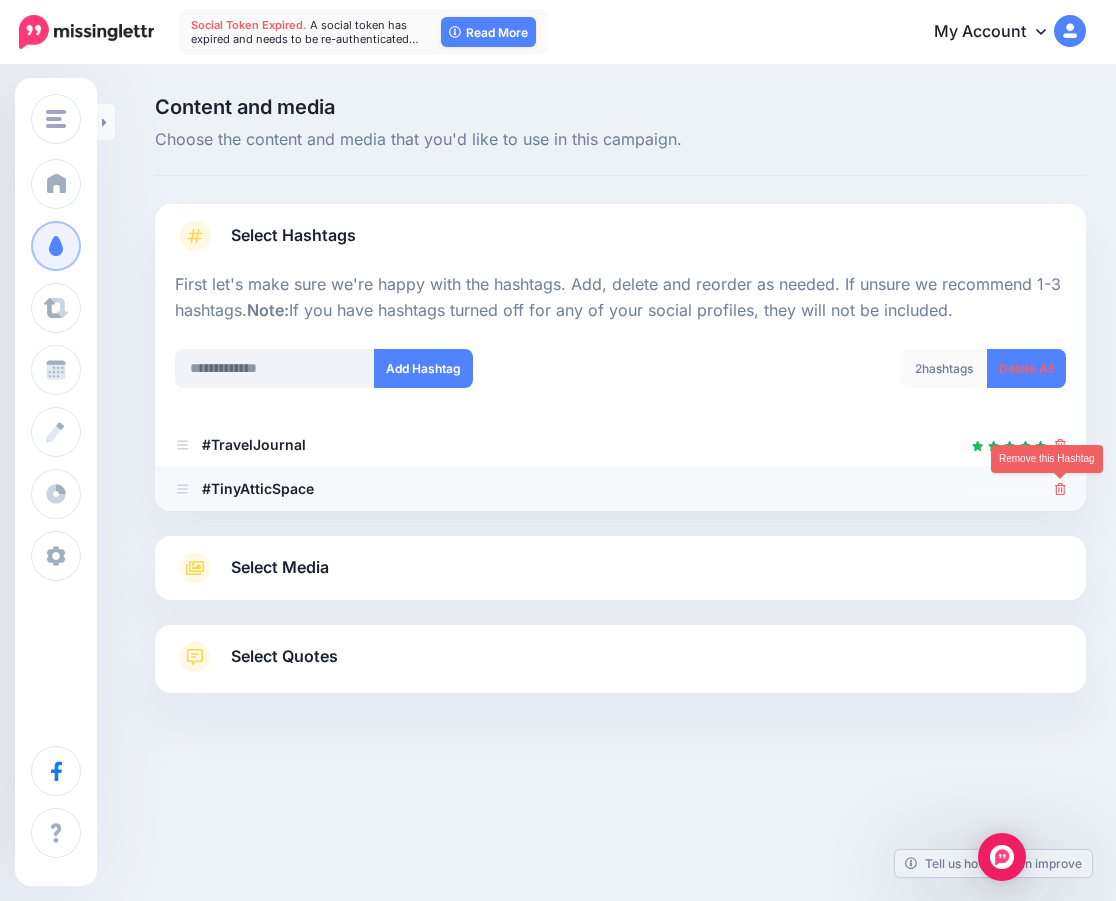 click 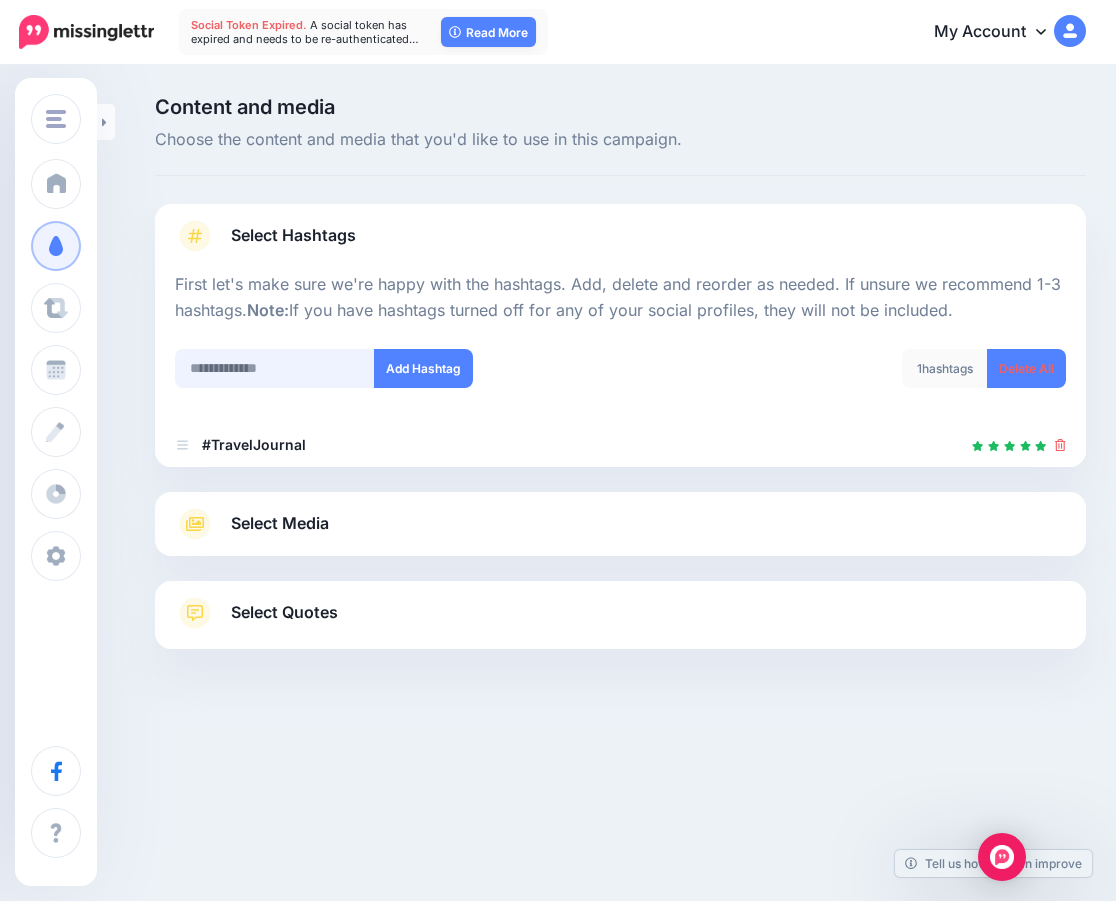 click at bounding box center [275, 368] 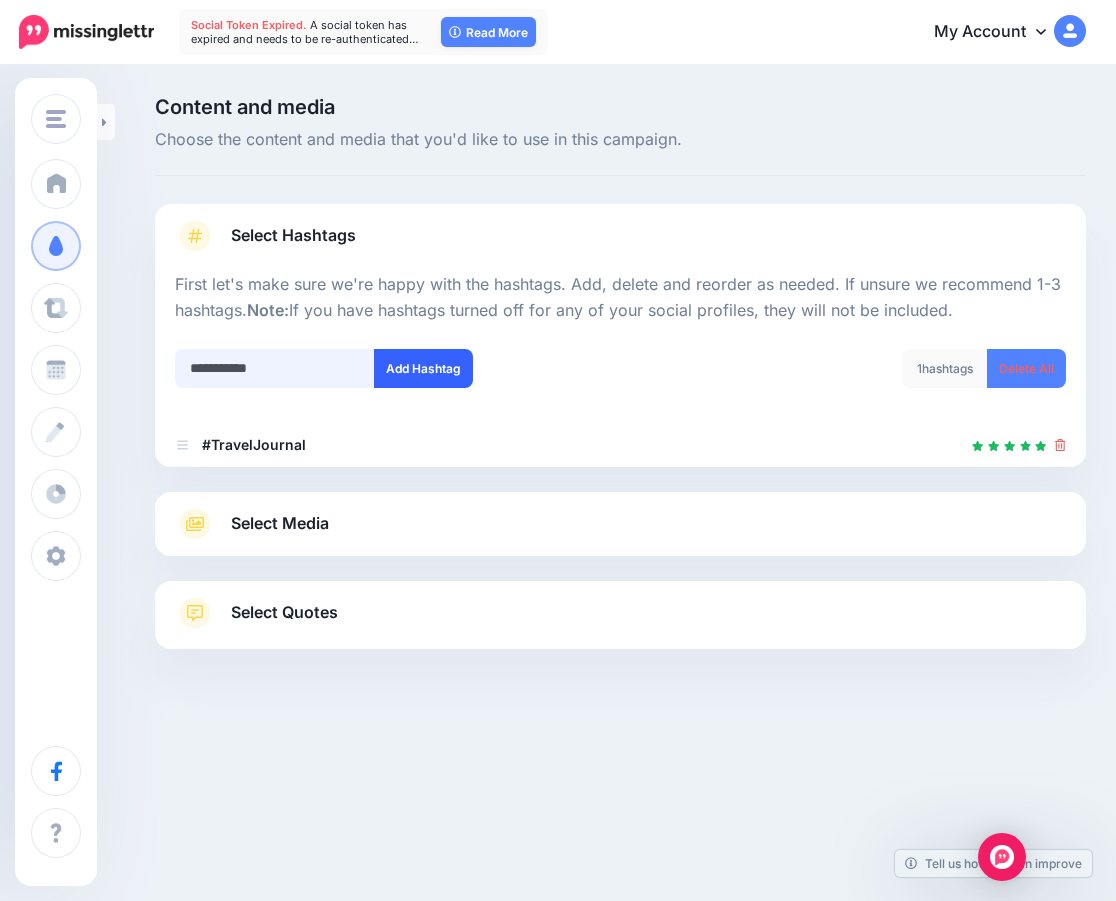 type on "**********" 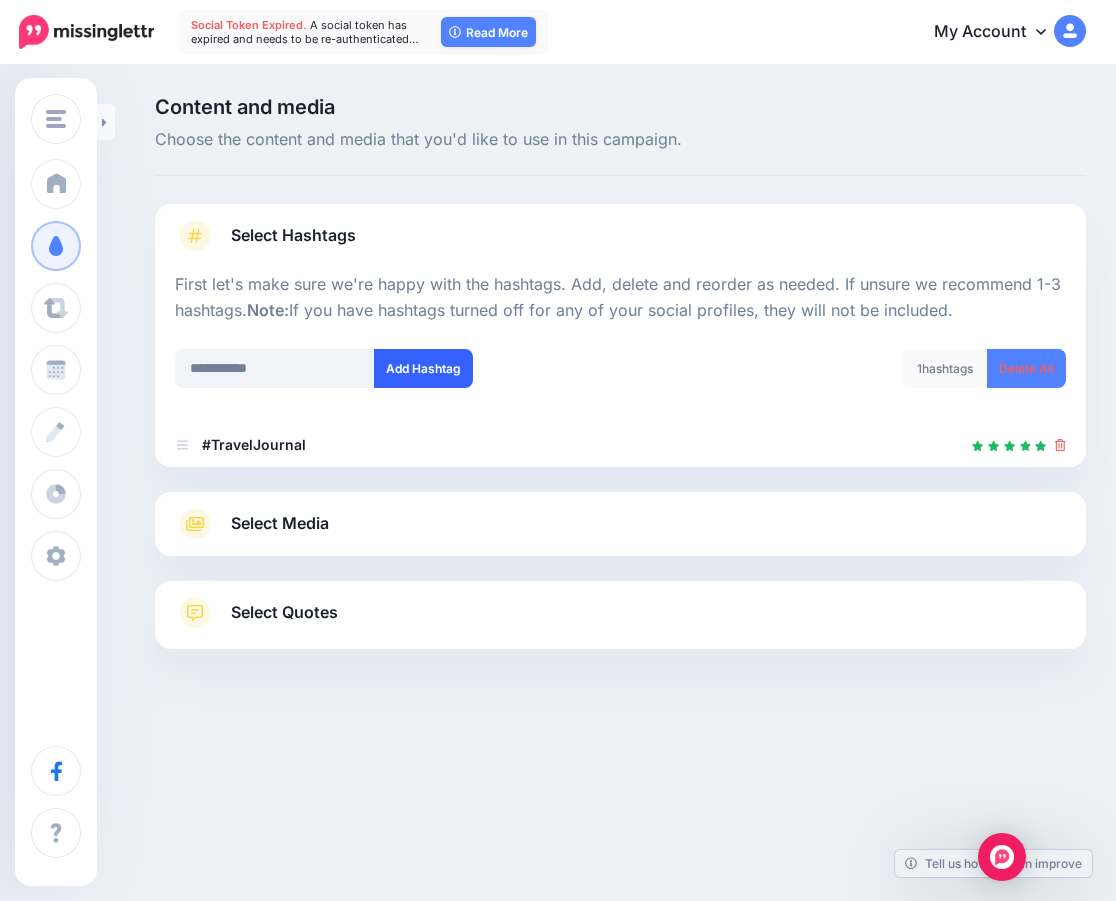 click on "Add Hashtag" at bounding box center (423, 368) 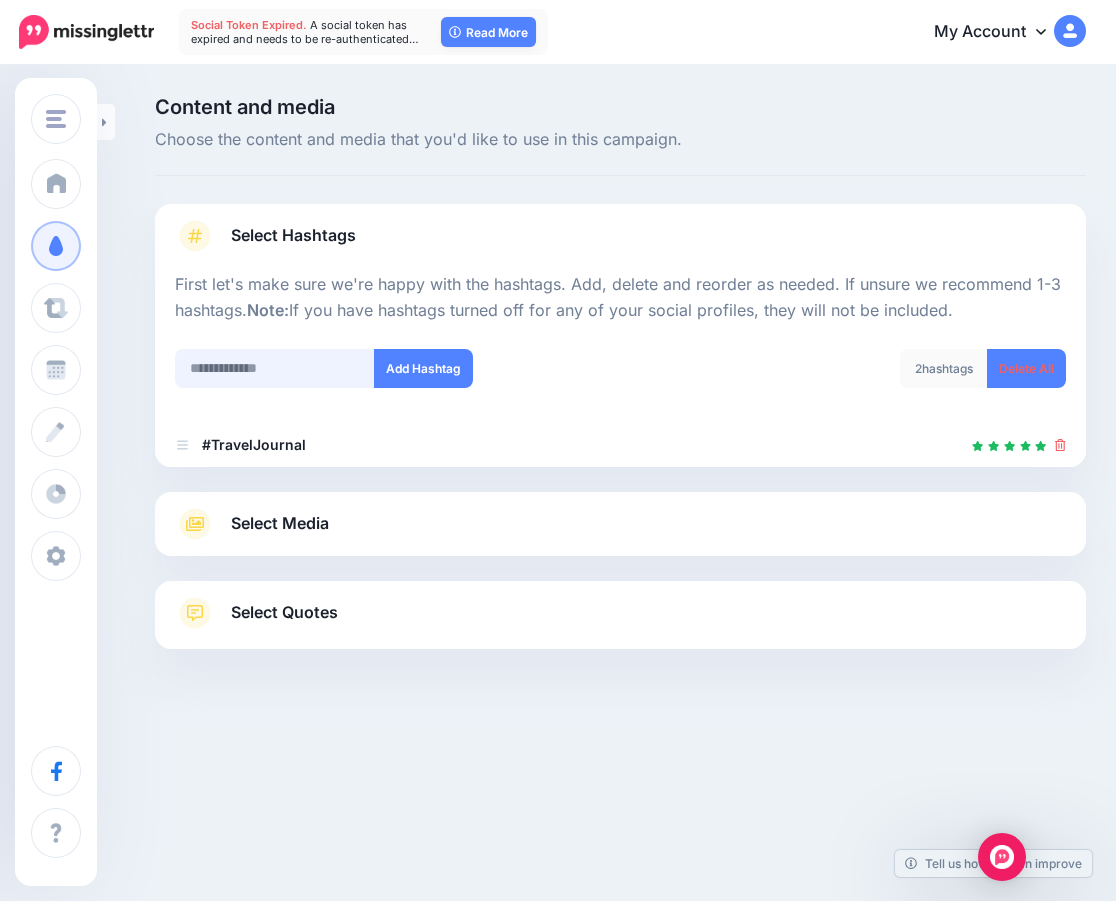 click at bounding box center (275, 368) 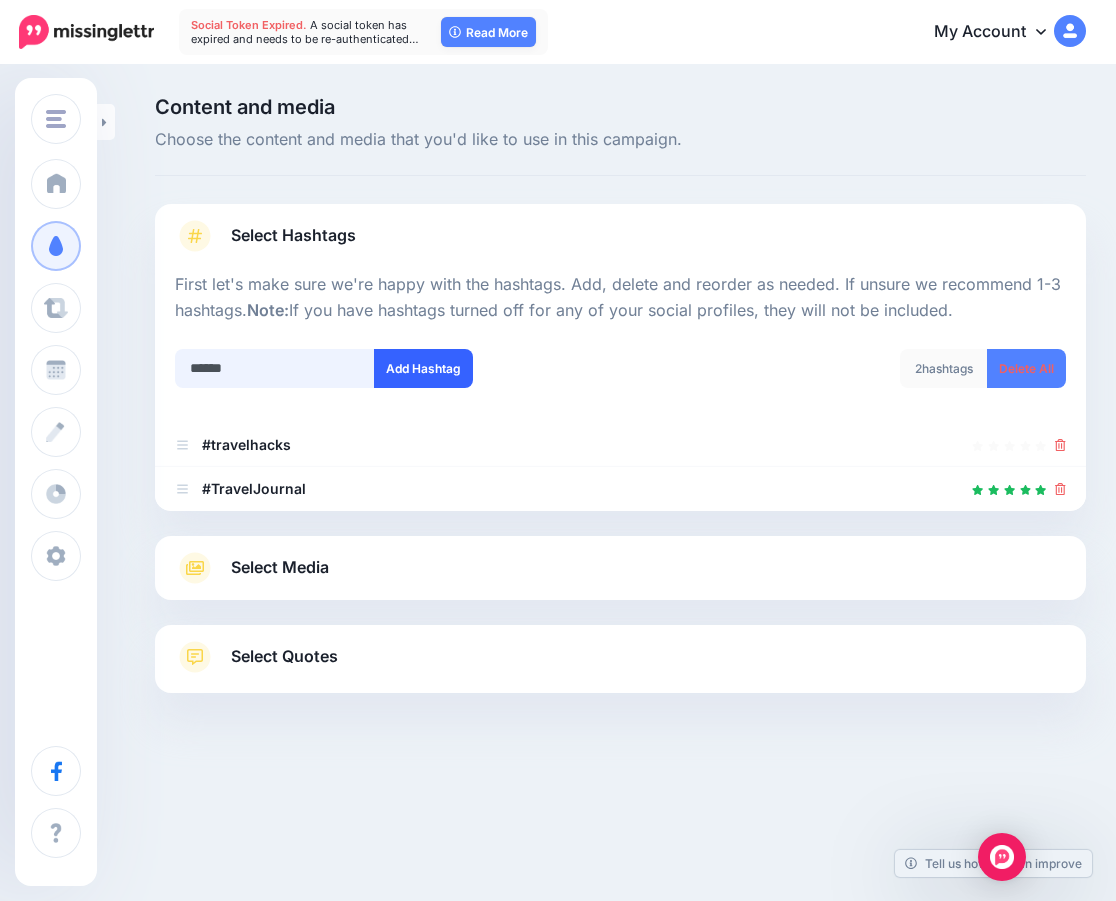 type on "******" 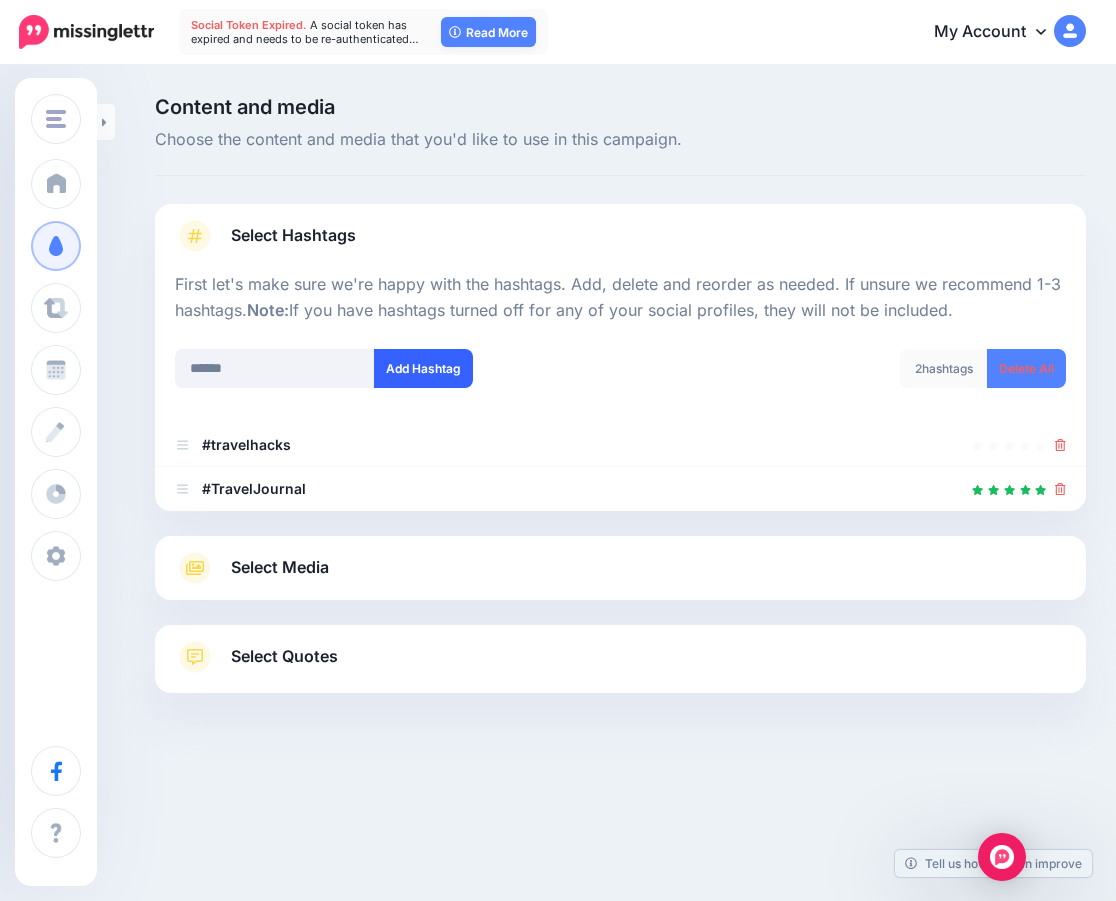 click on "Add Hashtag" at bounding box center (423, 368) 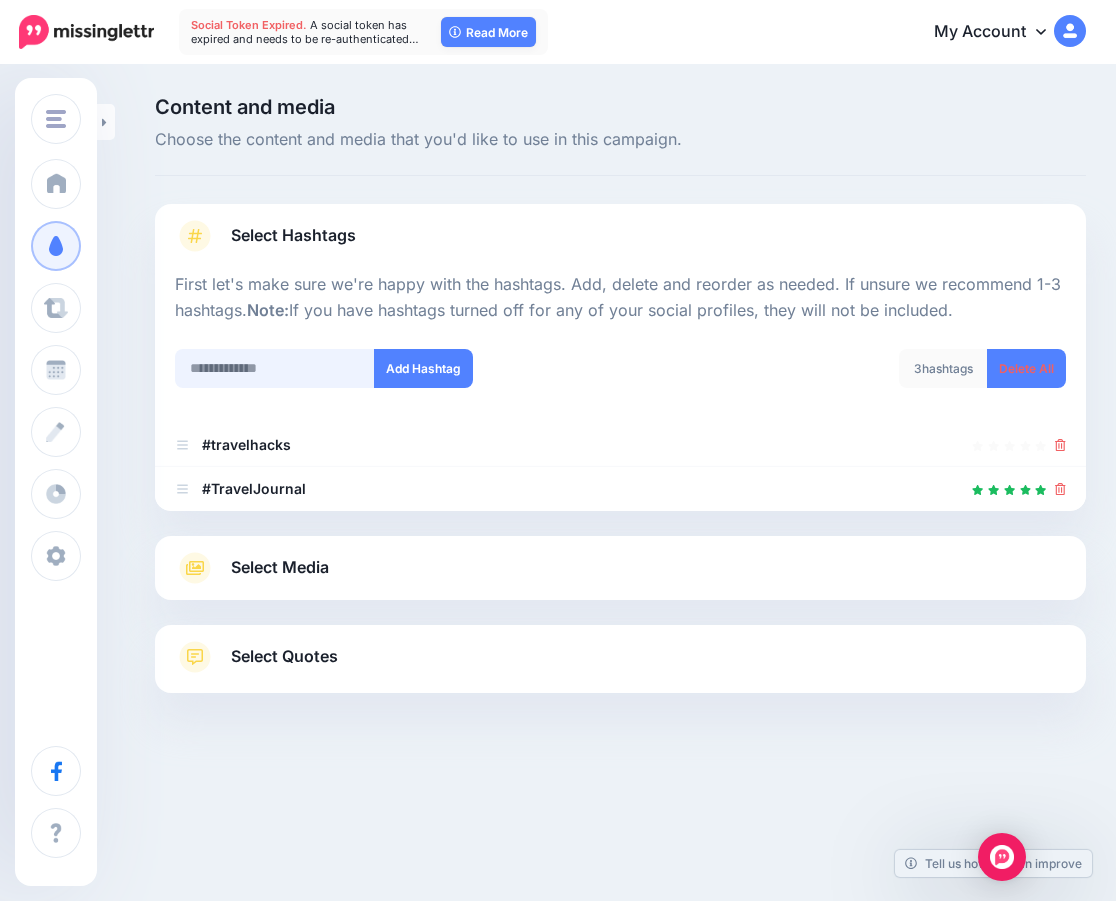 click at bounding box center (275, 368) 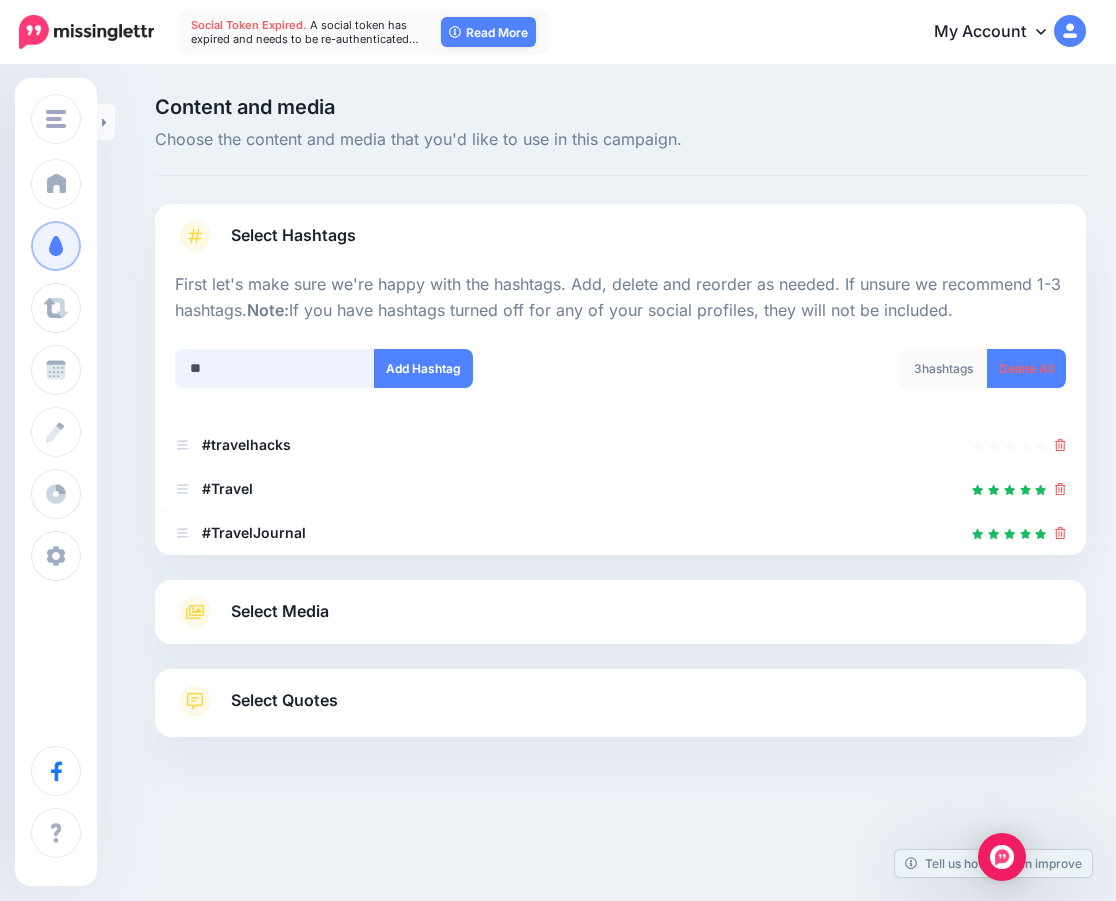 type on "*" 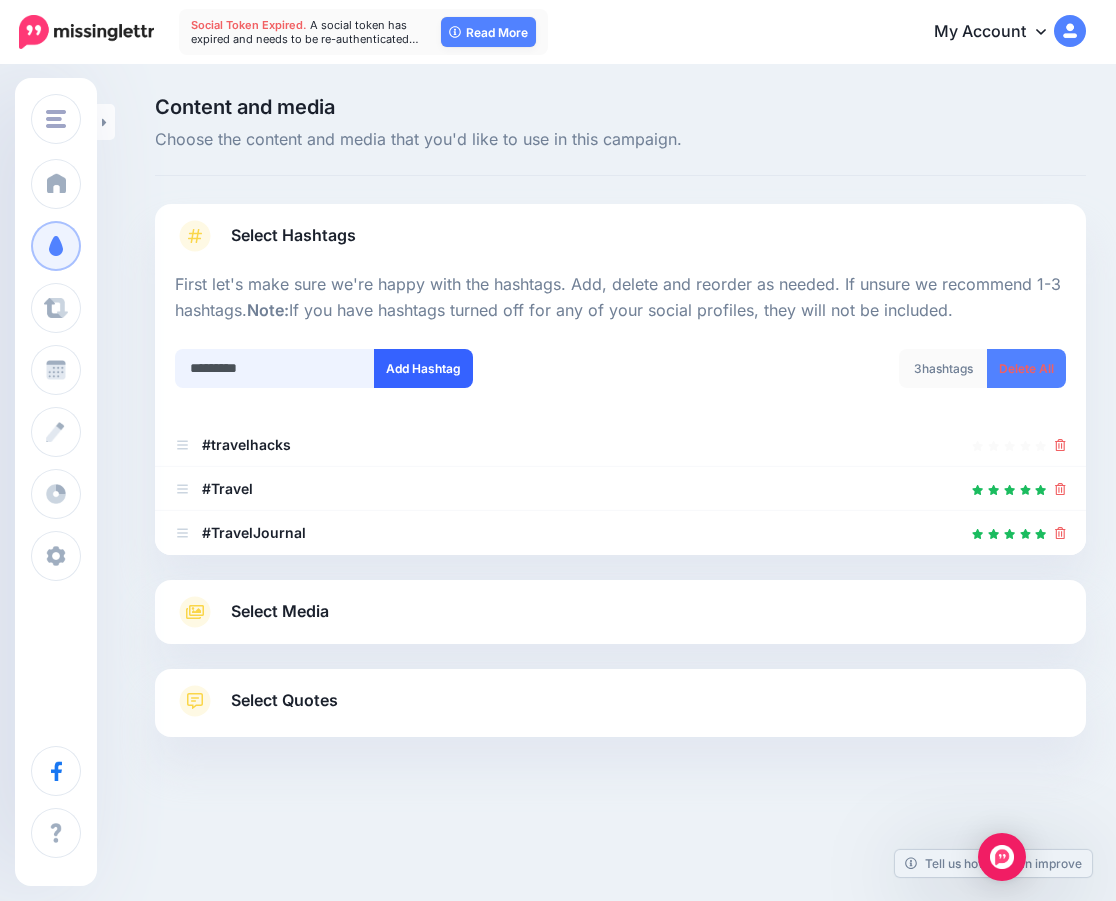 type on "*********" 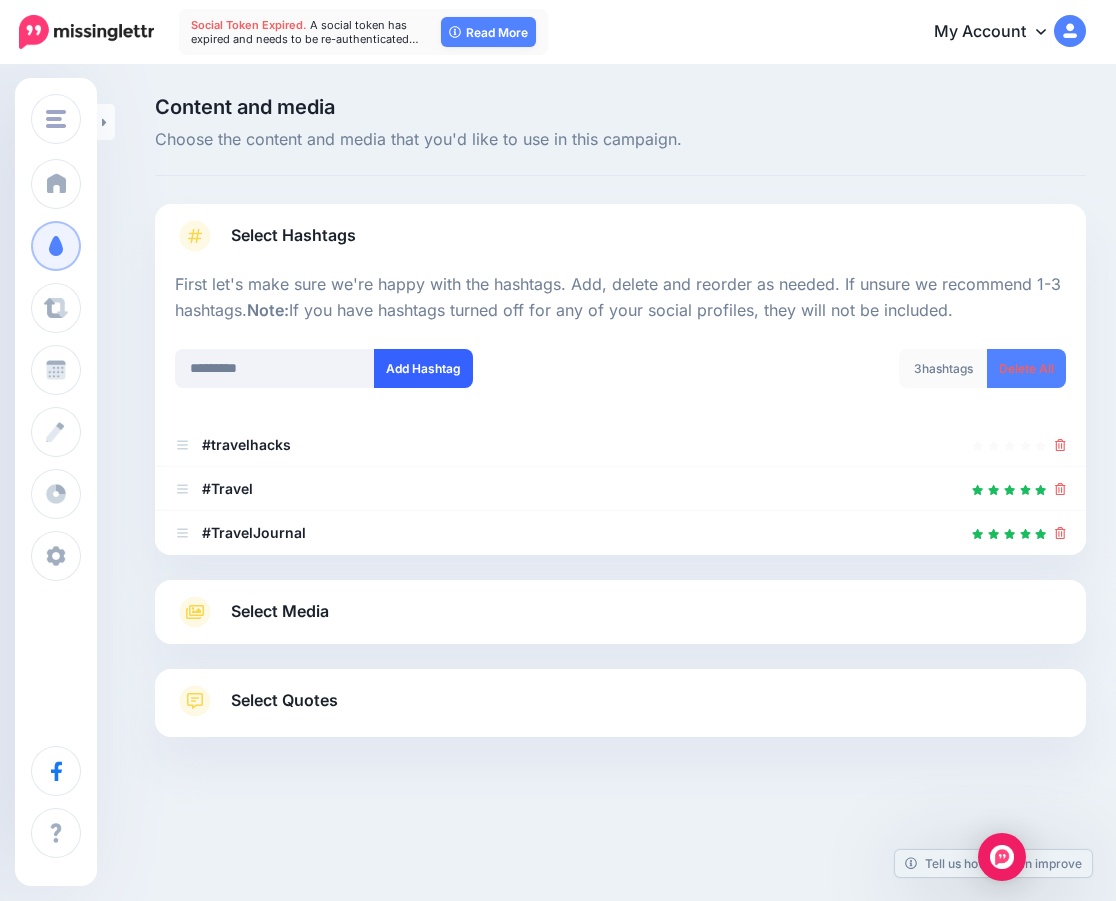 click on "Add Hashtag" at bounding box center (423, 368) 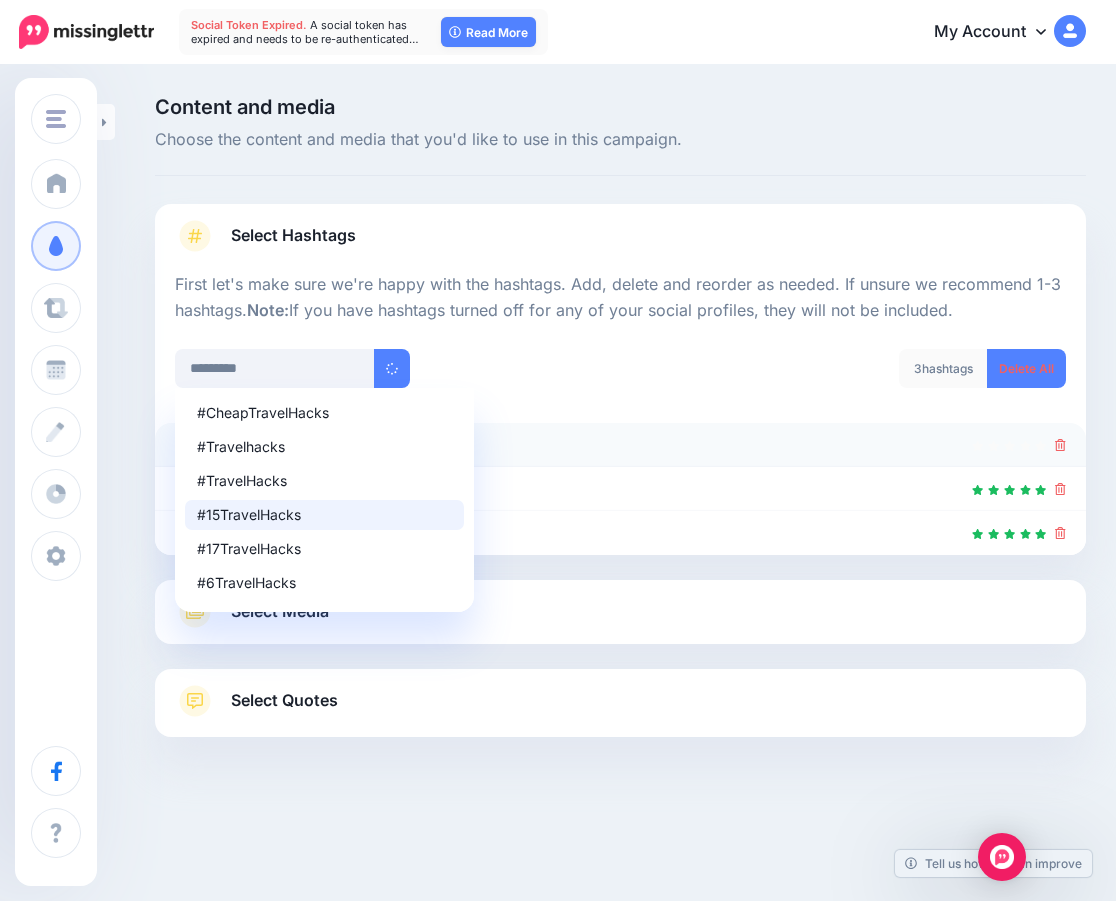 click at bounding box center [620, 445] 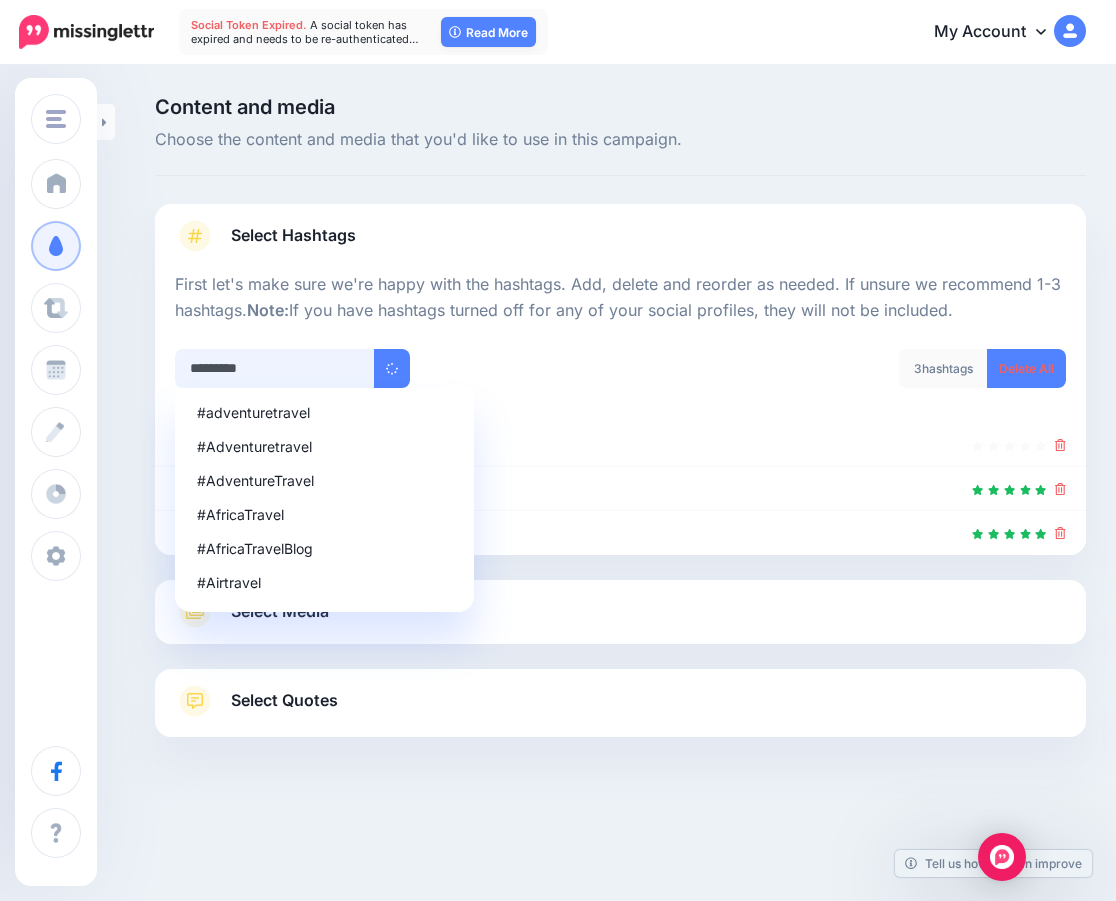click on "*********" at bounding box center [275, 368] 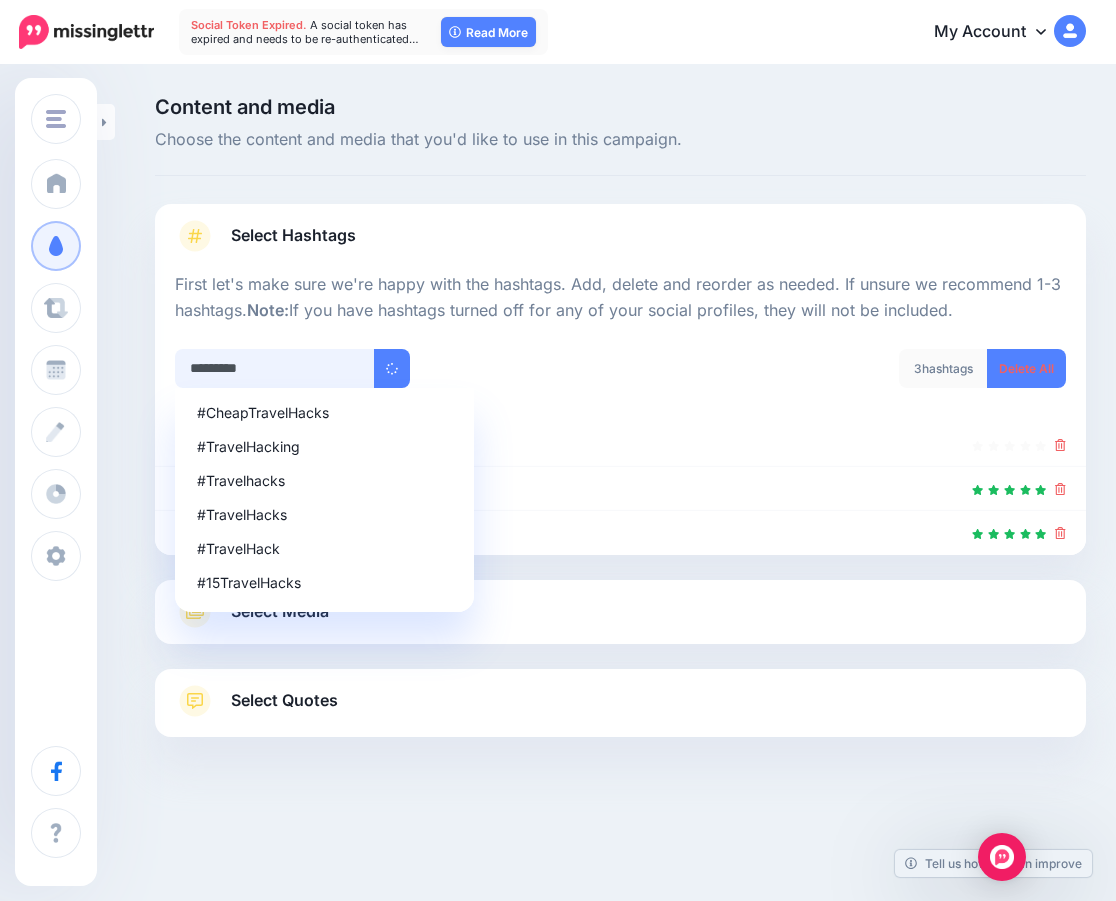 type 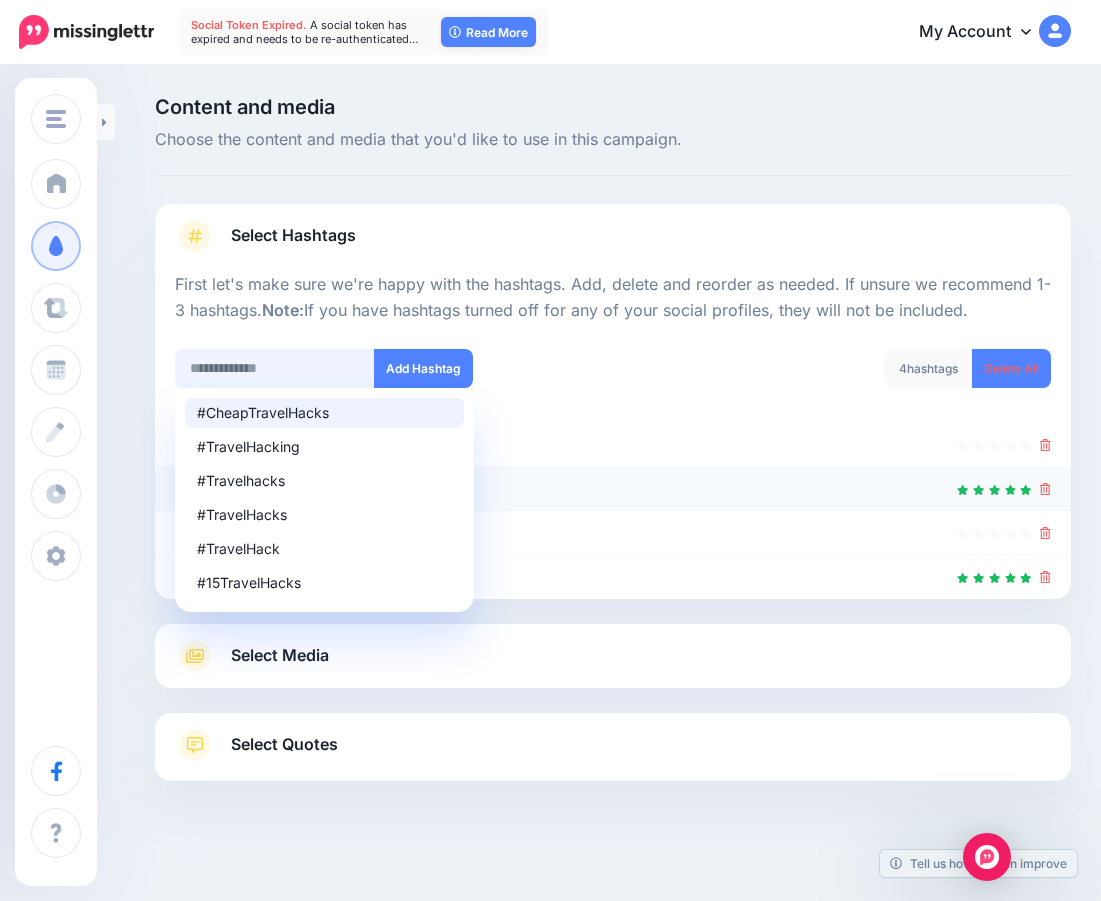 scroll, scrollTop: 10, scrollLeft: 0, axis: vertical 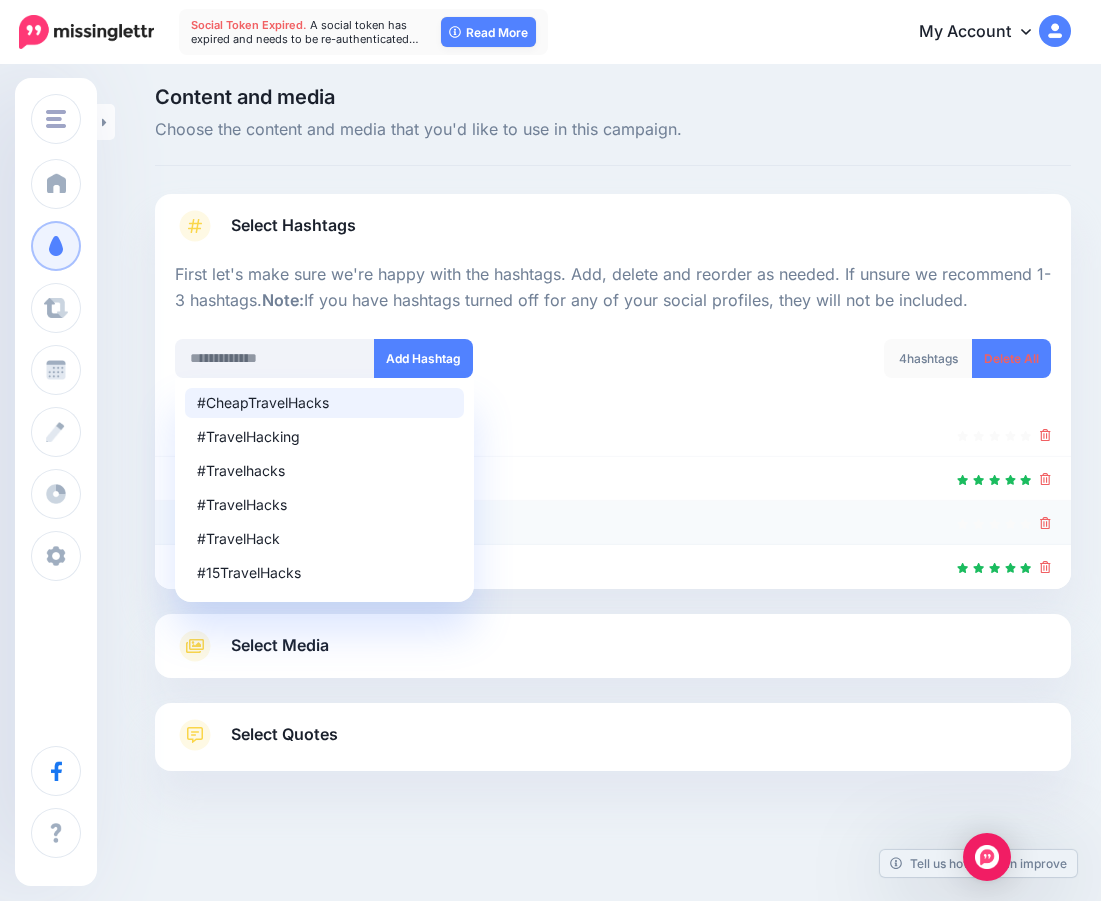 click at bounding box center (613, 523) 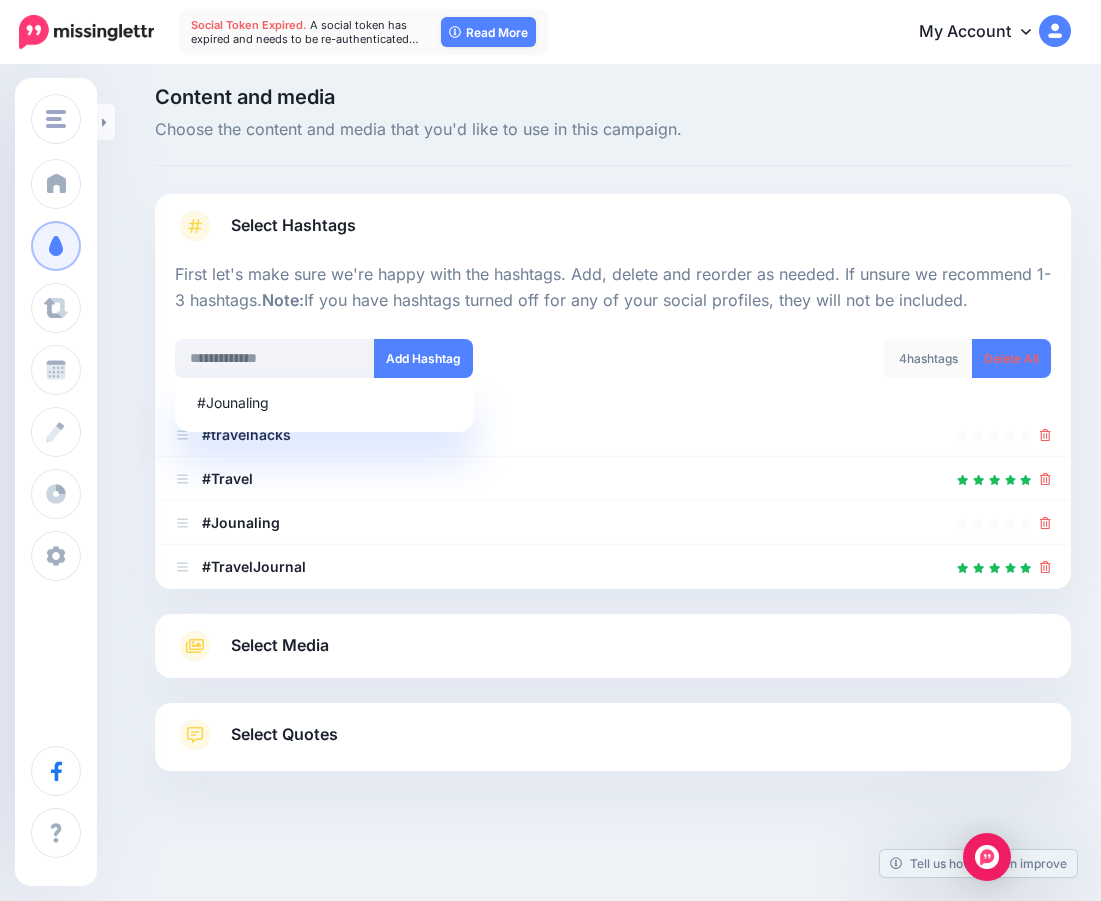 click on "Select Media" at bounding box center (613, 646) 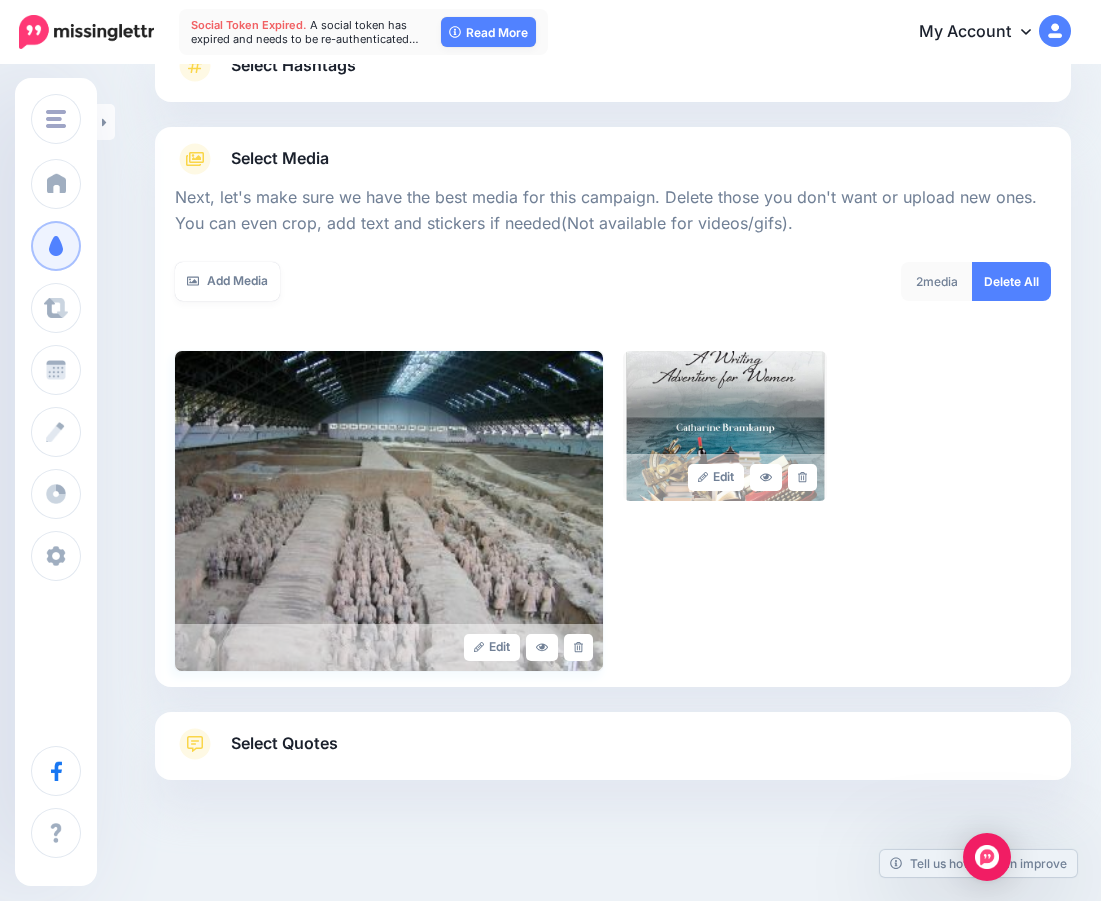 scroll, scrollTop: 179, scrollLeft: 0, axis: vertical 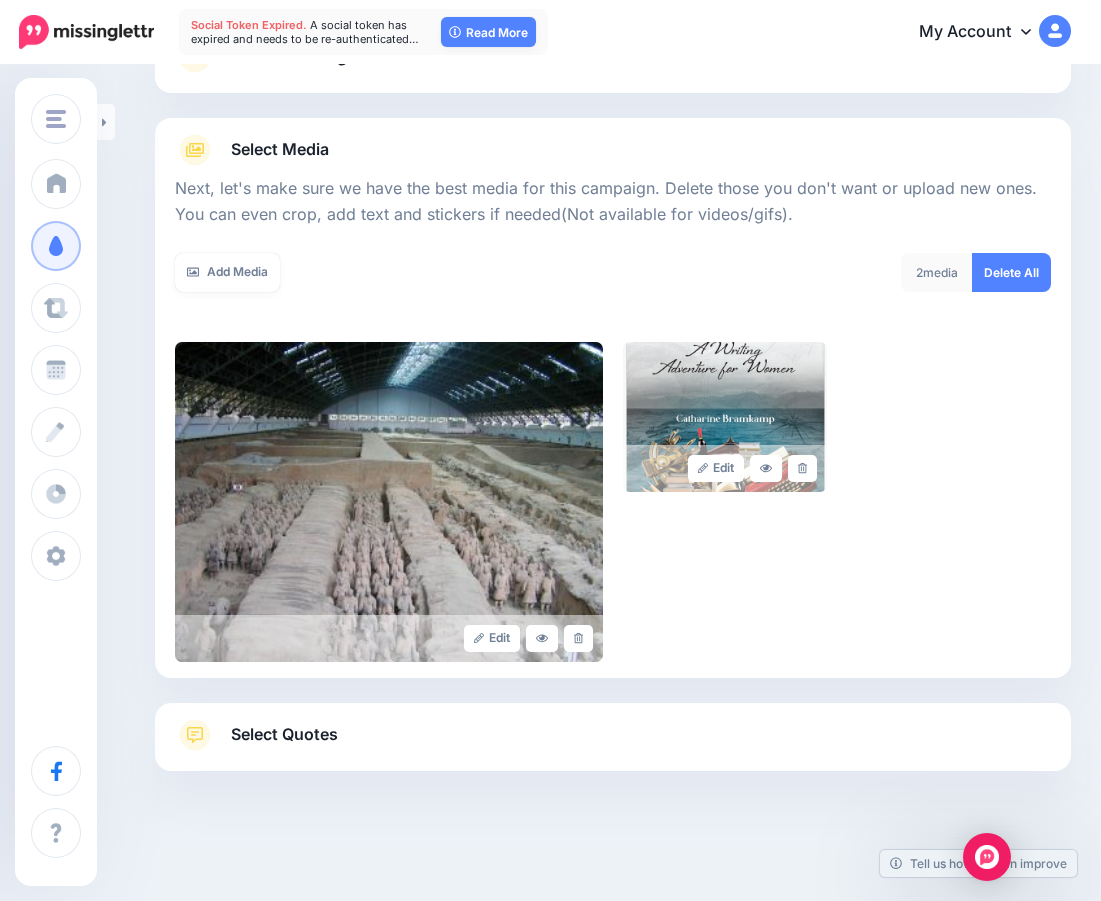 click on "Select Quotes" at bounding box center [613, 745] 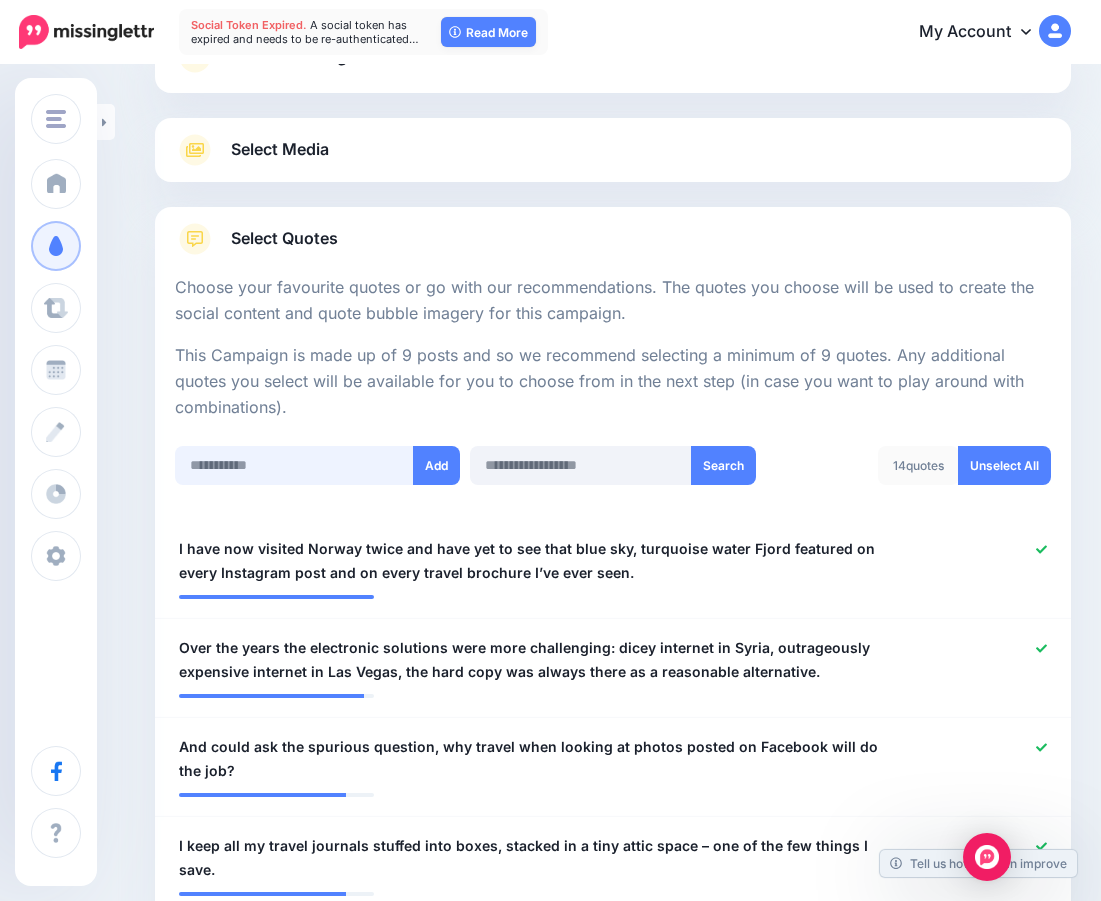 click at bounding box center [294, 465] 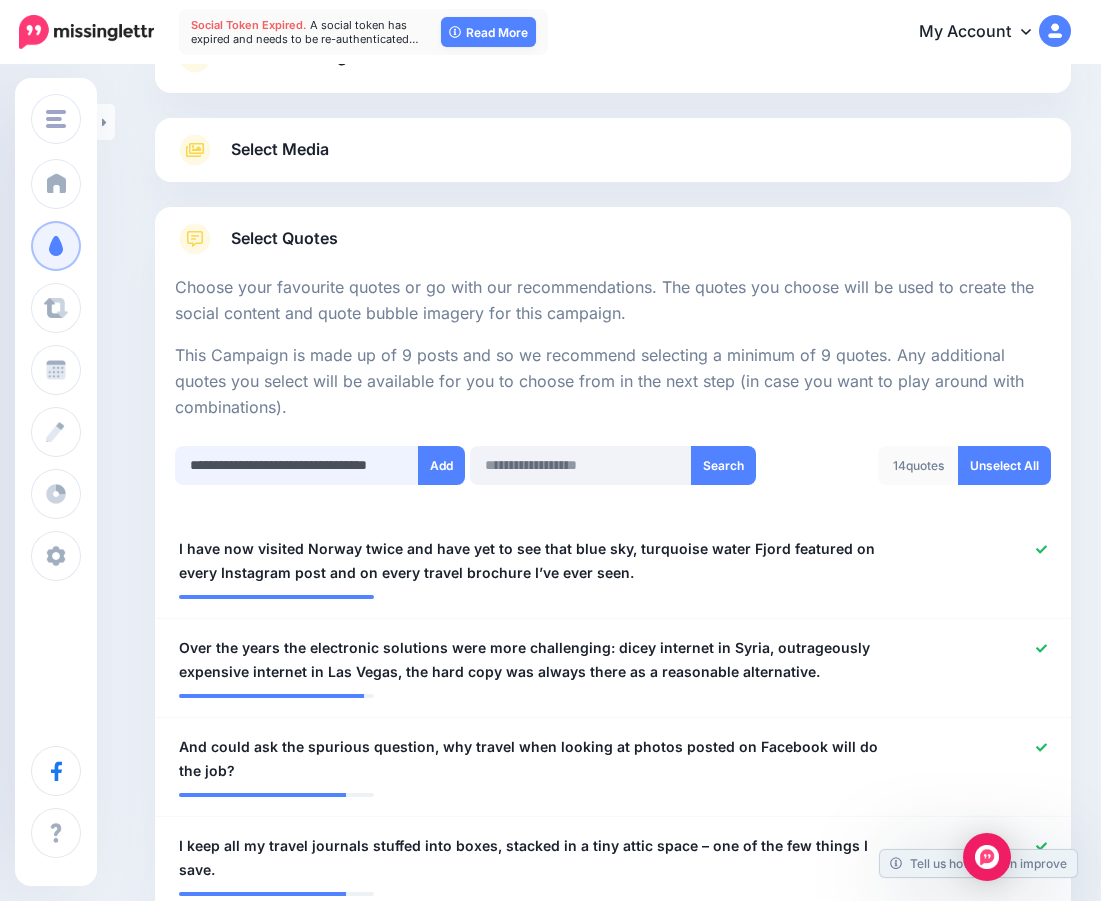 scroll, scrollTop: 0, scrollLeft: 15, axis: horizontal 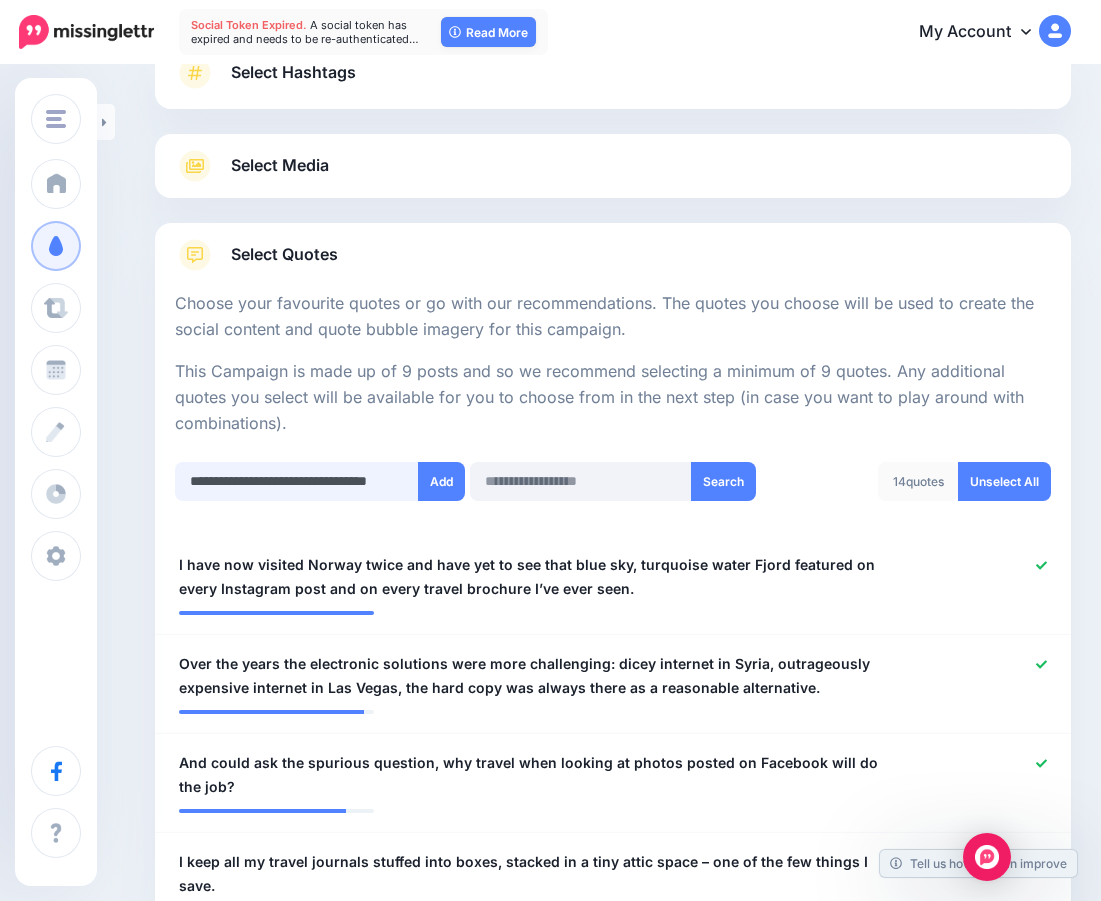 click on "**********" at bounding box center (297, 481) 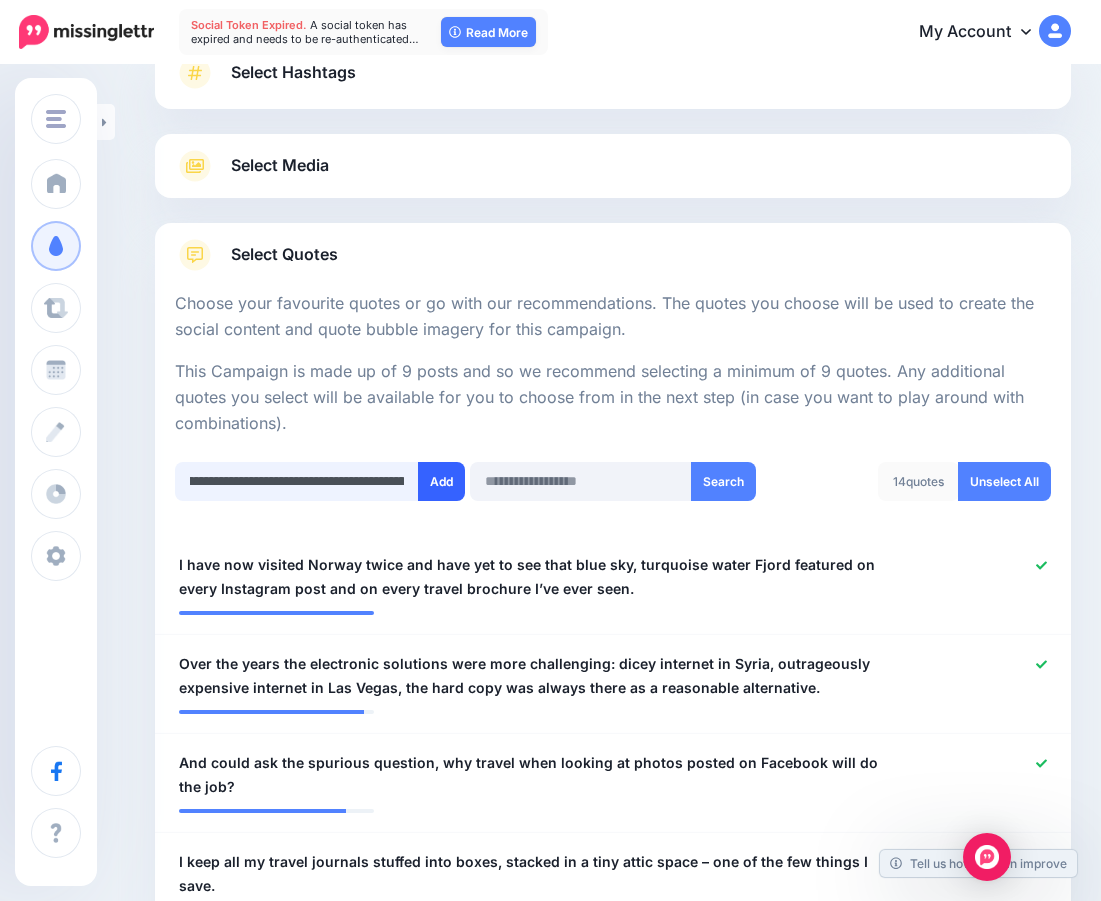 type on "**********" 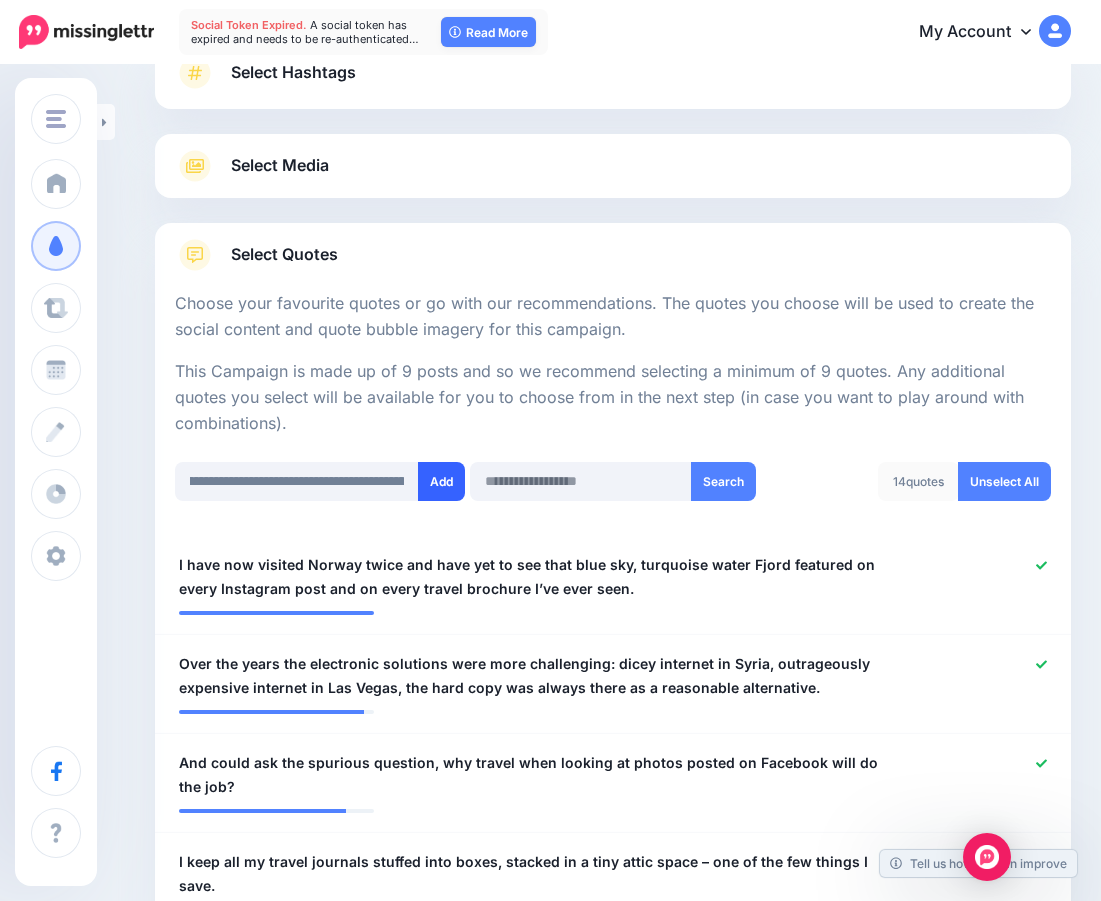 click on "Add" at bounding box center [441, 481] 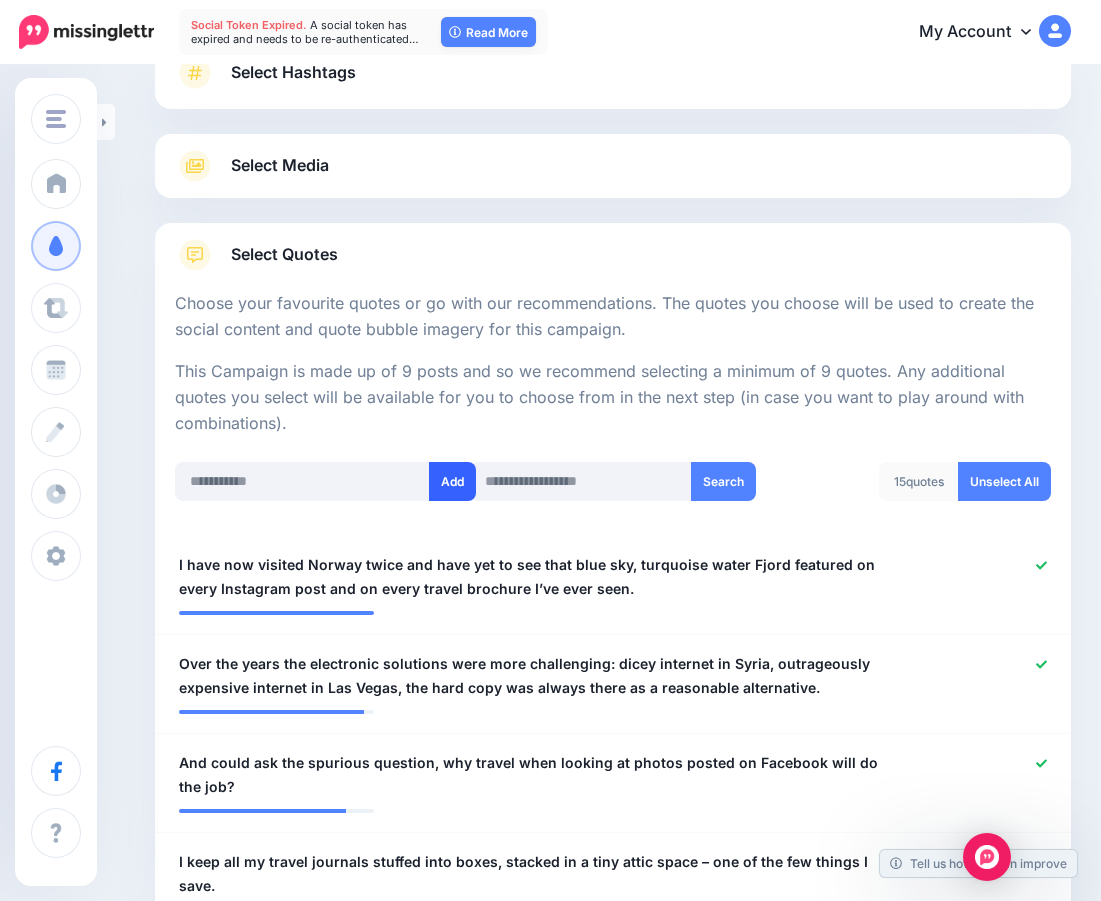 scroll, scrollTop: 0, scrollLeft: 0, axis: both 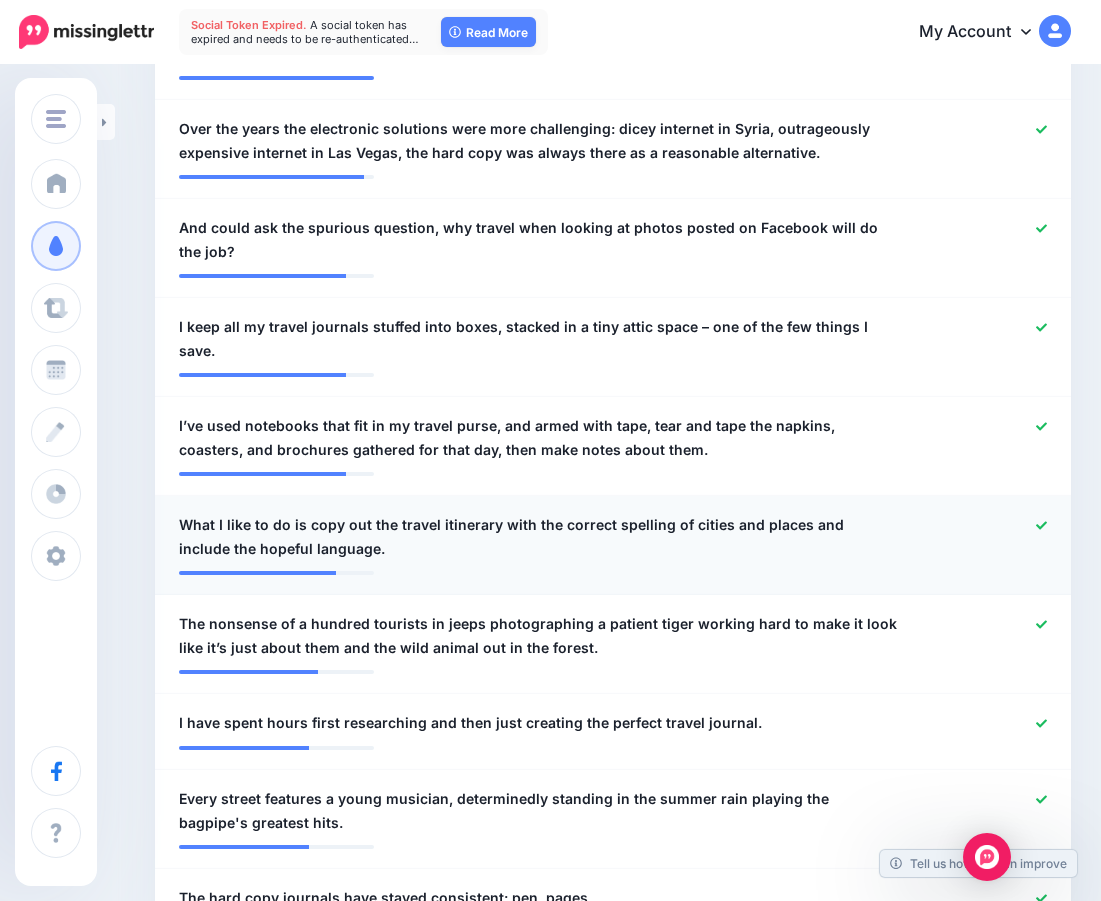 click on "**********" at bounding box center [613, 545] 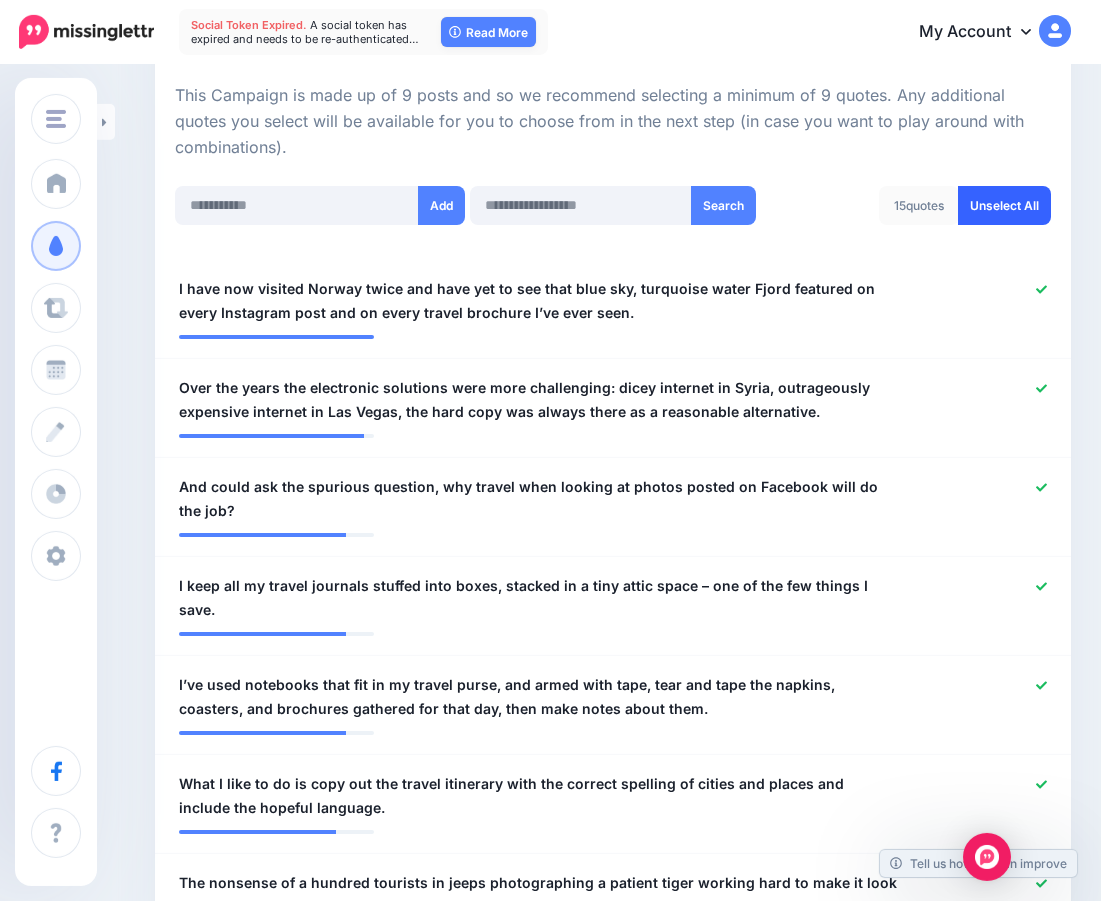scroll, scrollTop: 432, scrollLeft: 0, axis: vertical 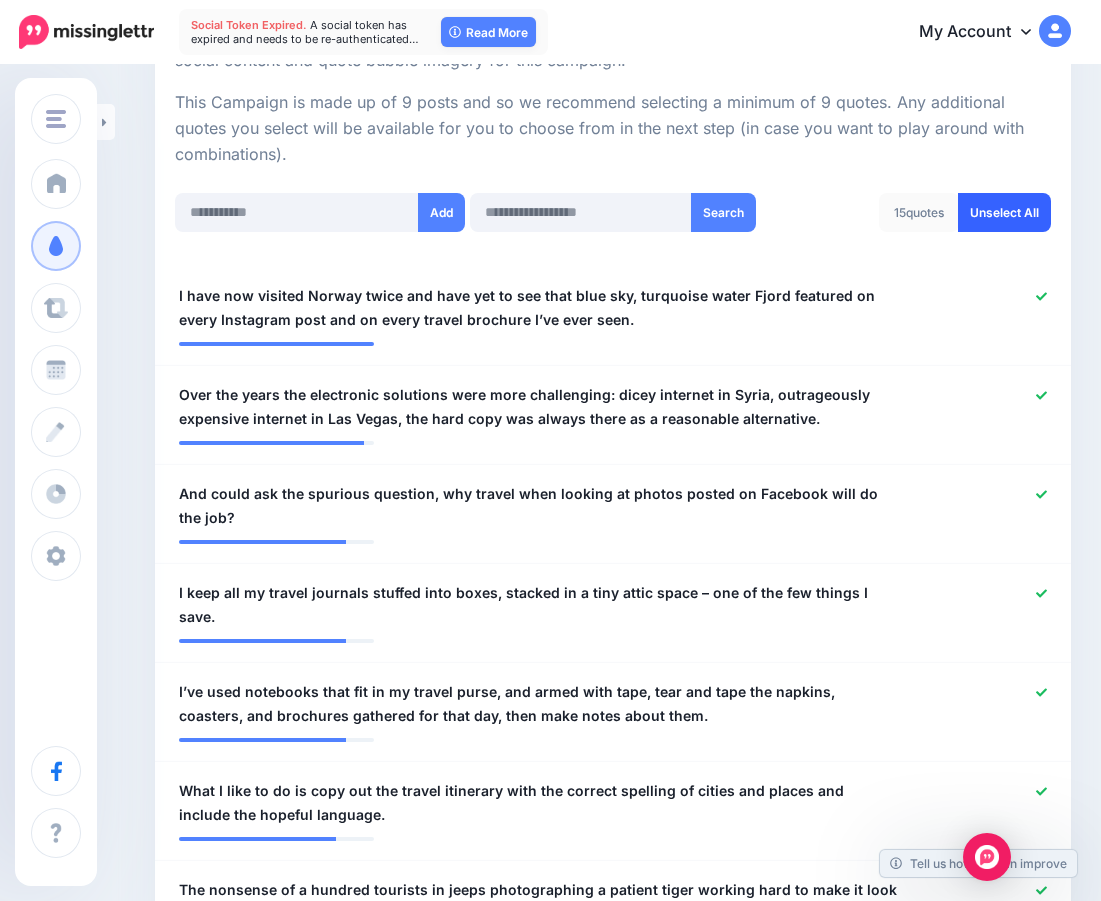 click on "Unselect All" at bounding box center [1004, 212] 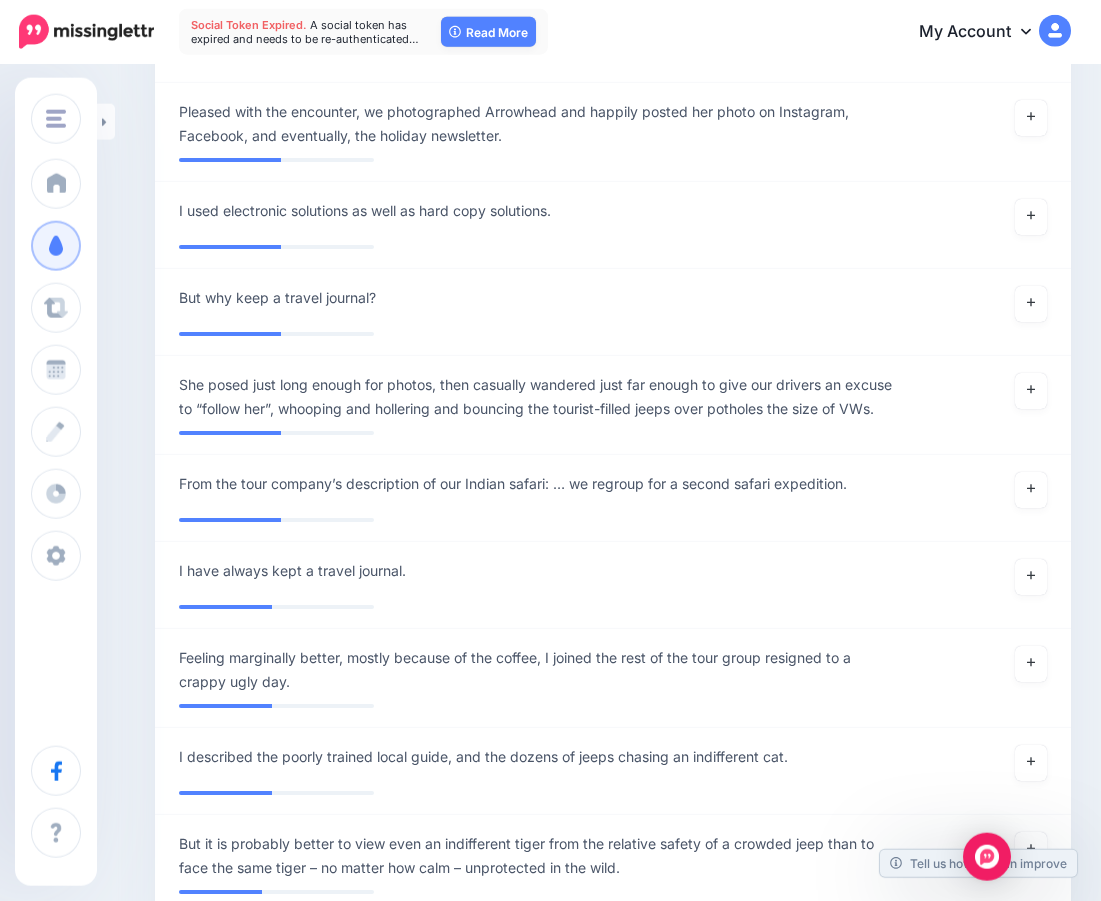 scroll, scrollTop: 2122, scrollLeft: 0, axis: vertical 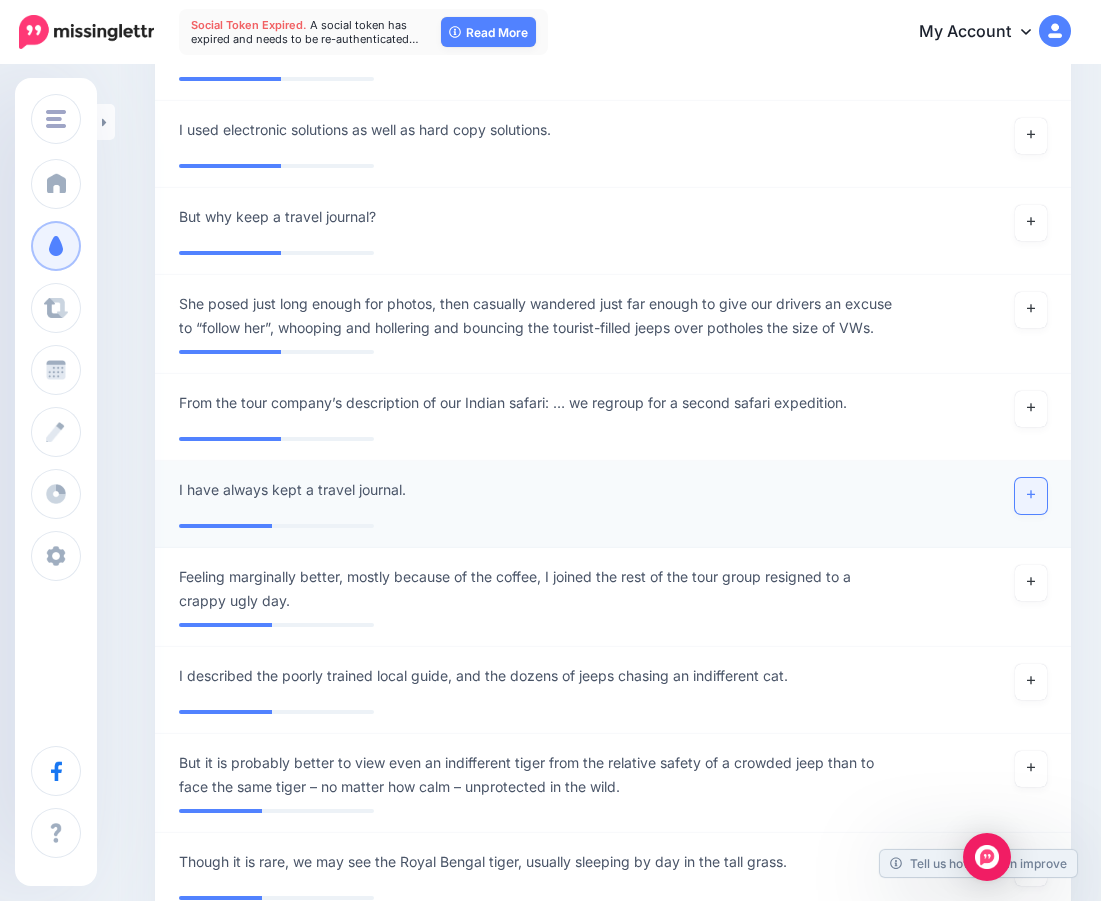 click at bounding box center (1031, 496) 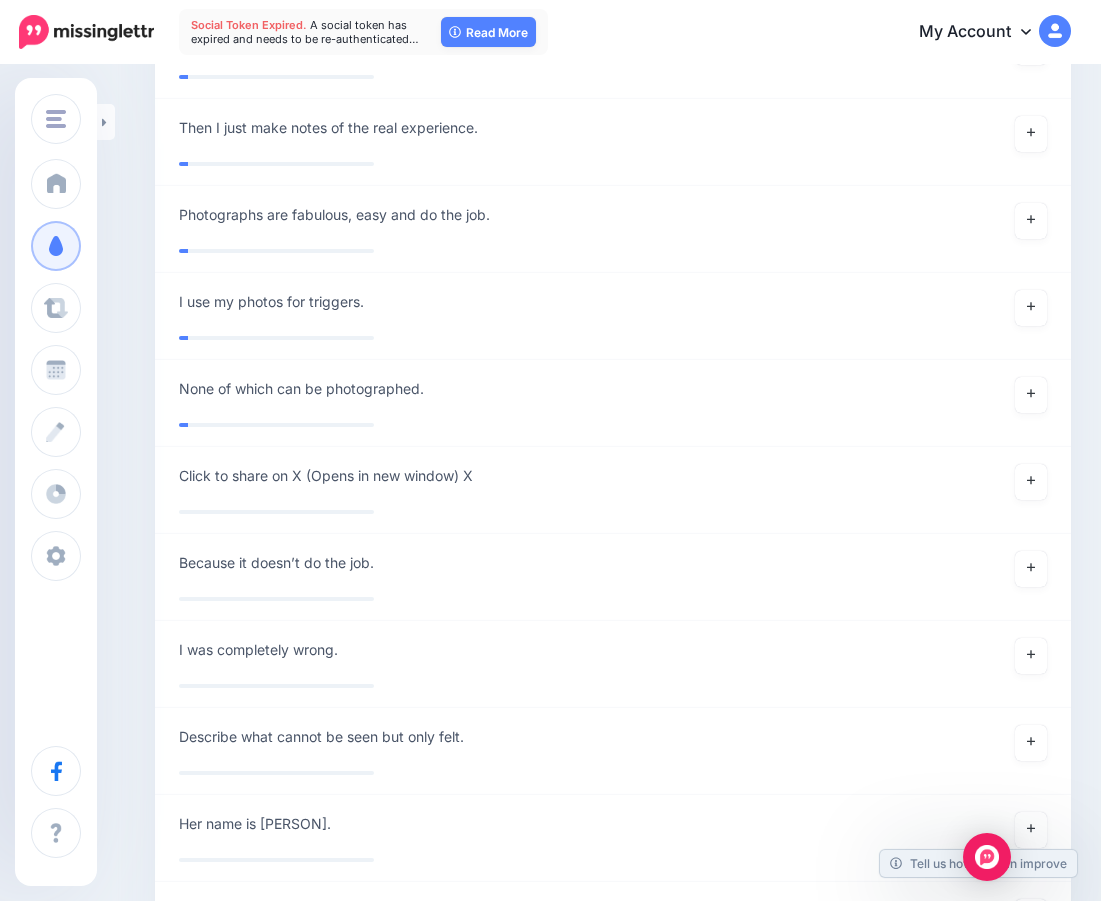 scroll, scrollTop: 6874, scrollLeft: 0, axis: vertical 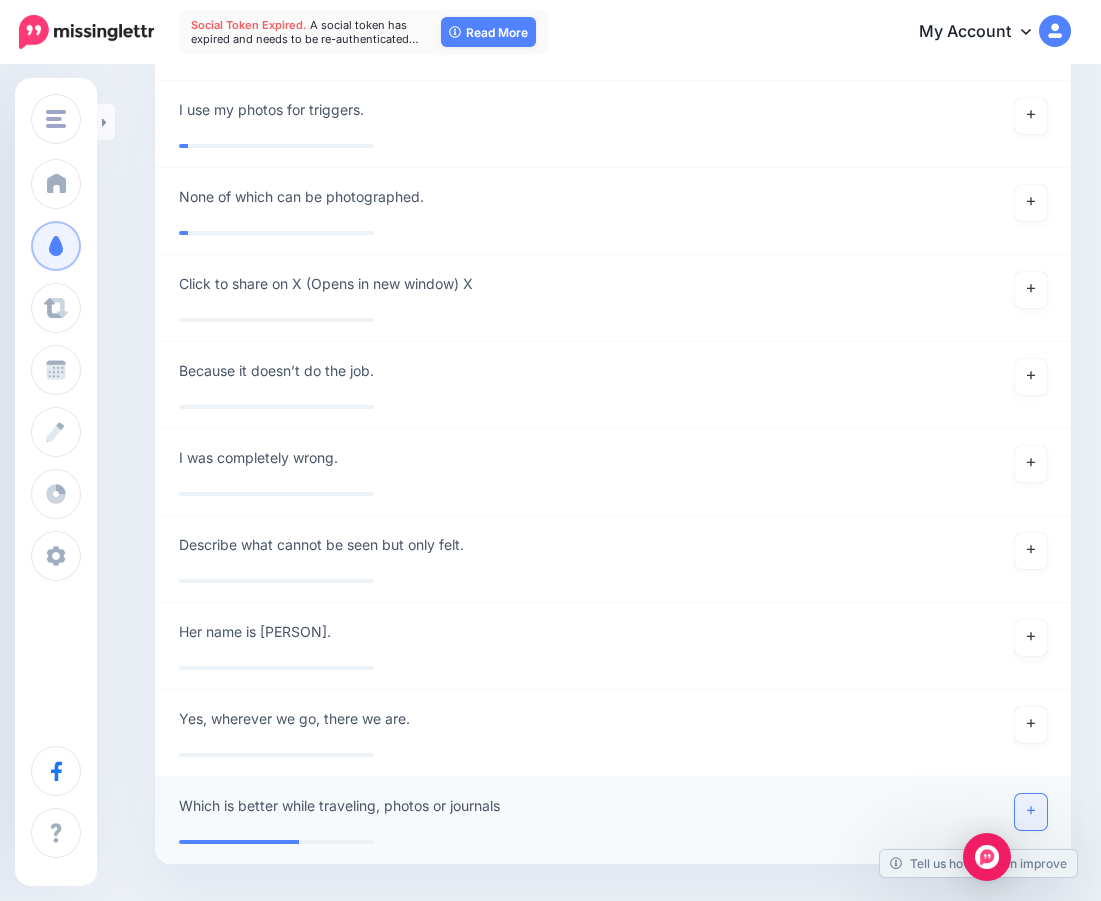 click 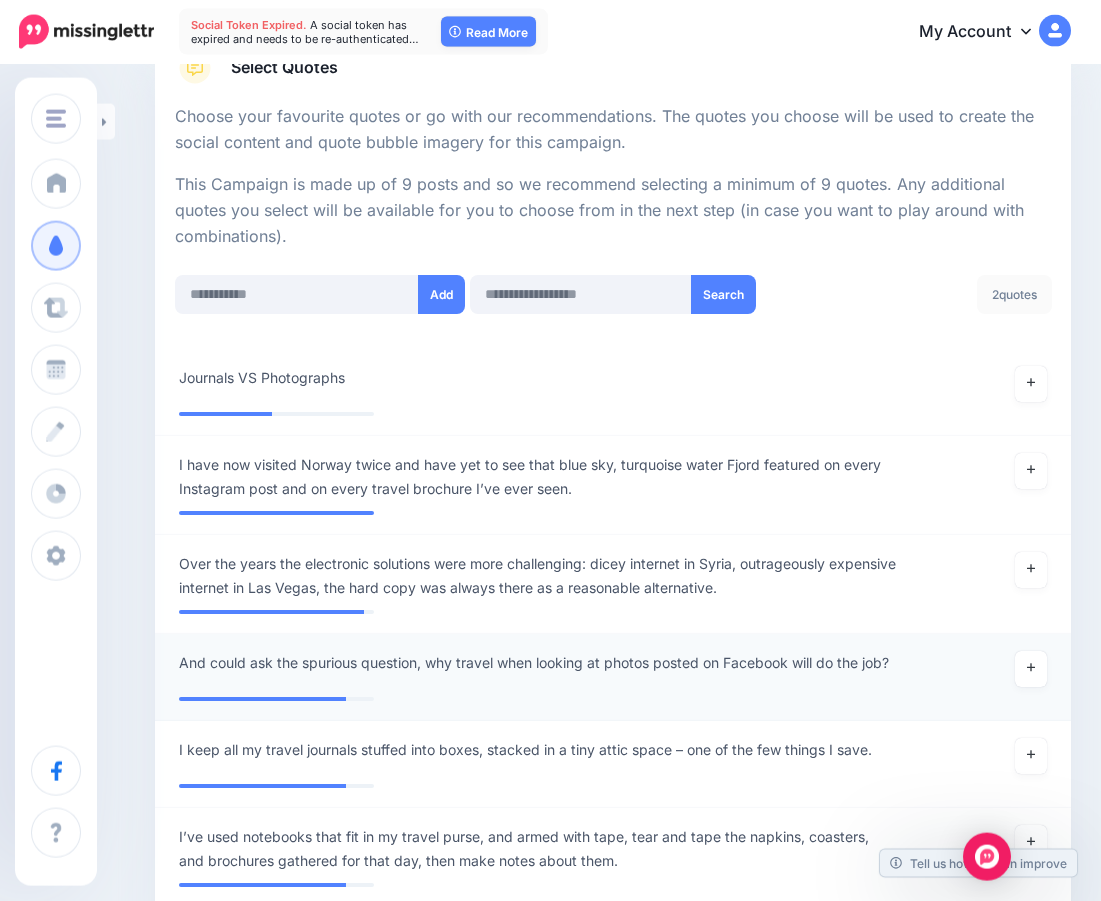 scroll, scrollTop: 378, scrollLeft: 0, axis: vertical 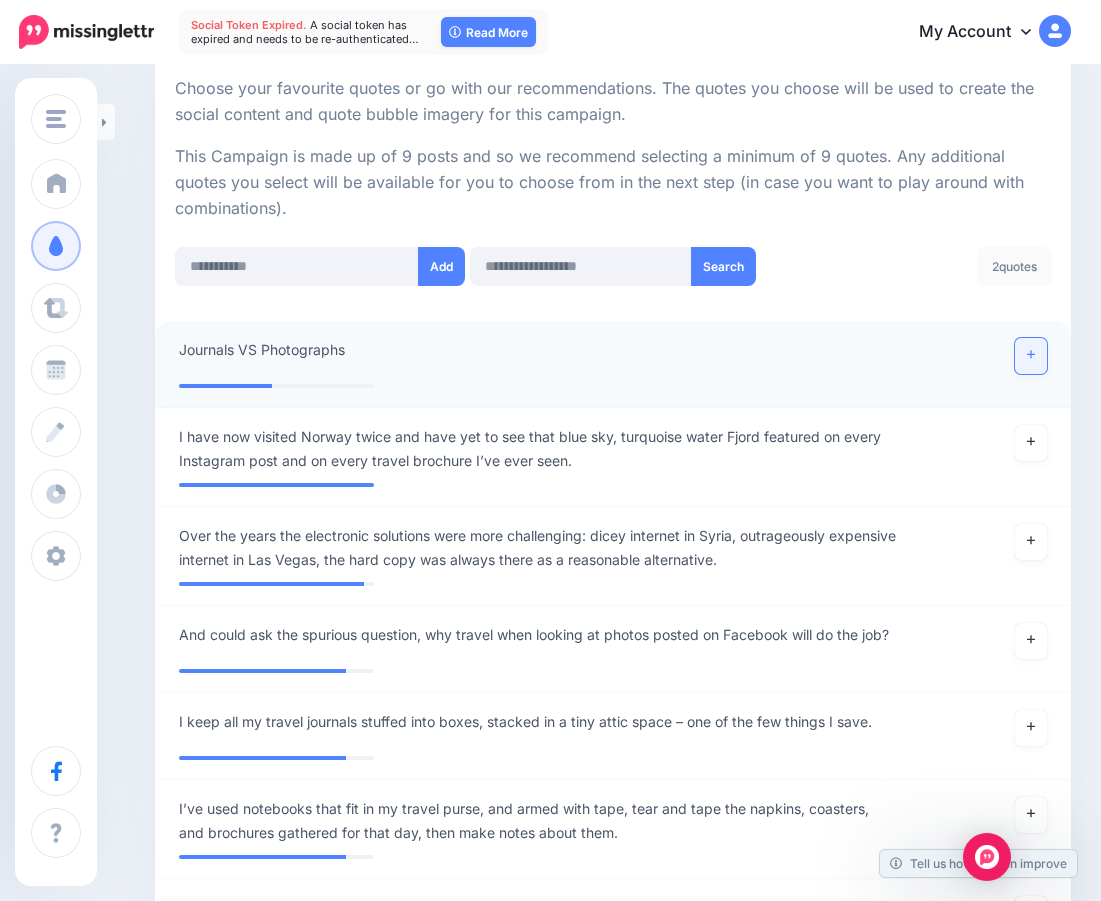 click 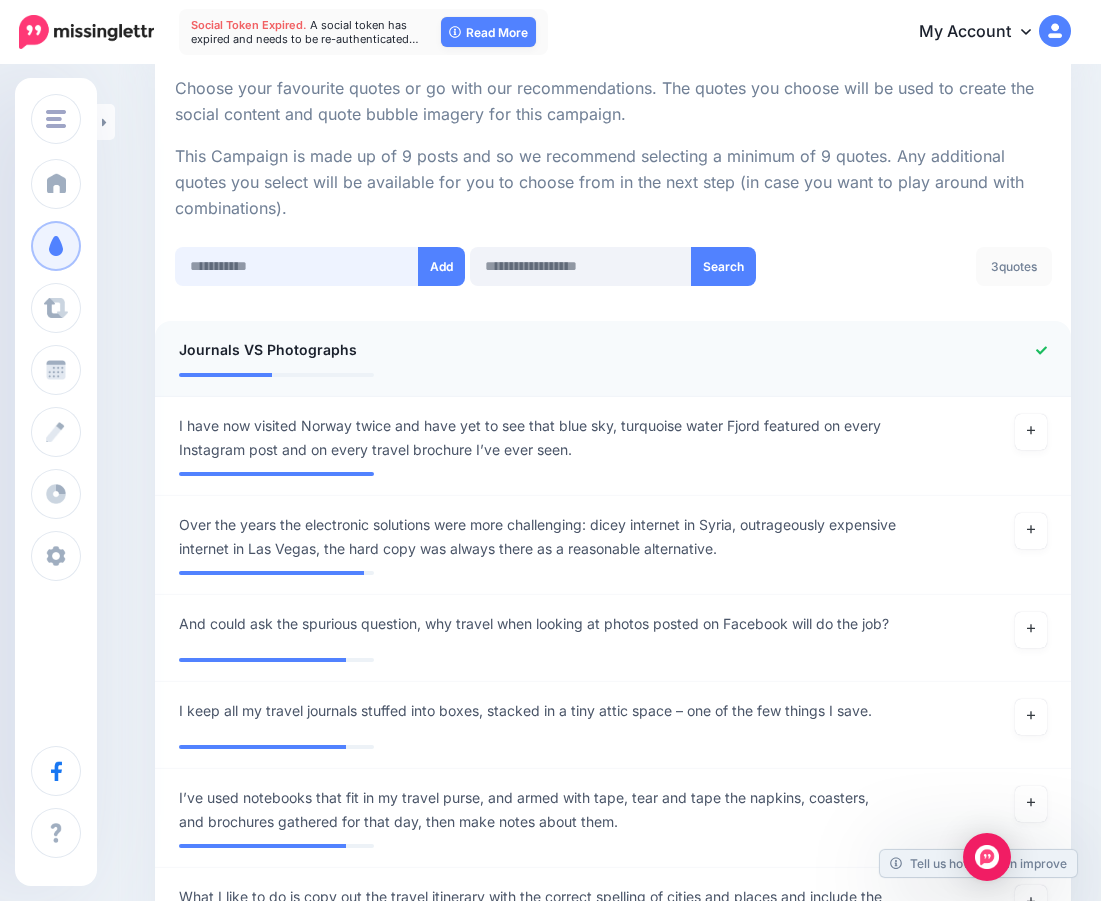 click at bounding box center [297, 266] 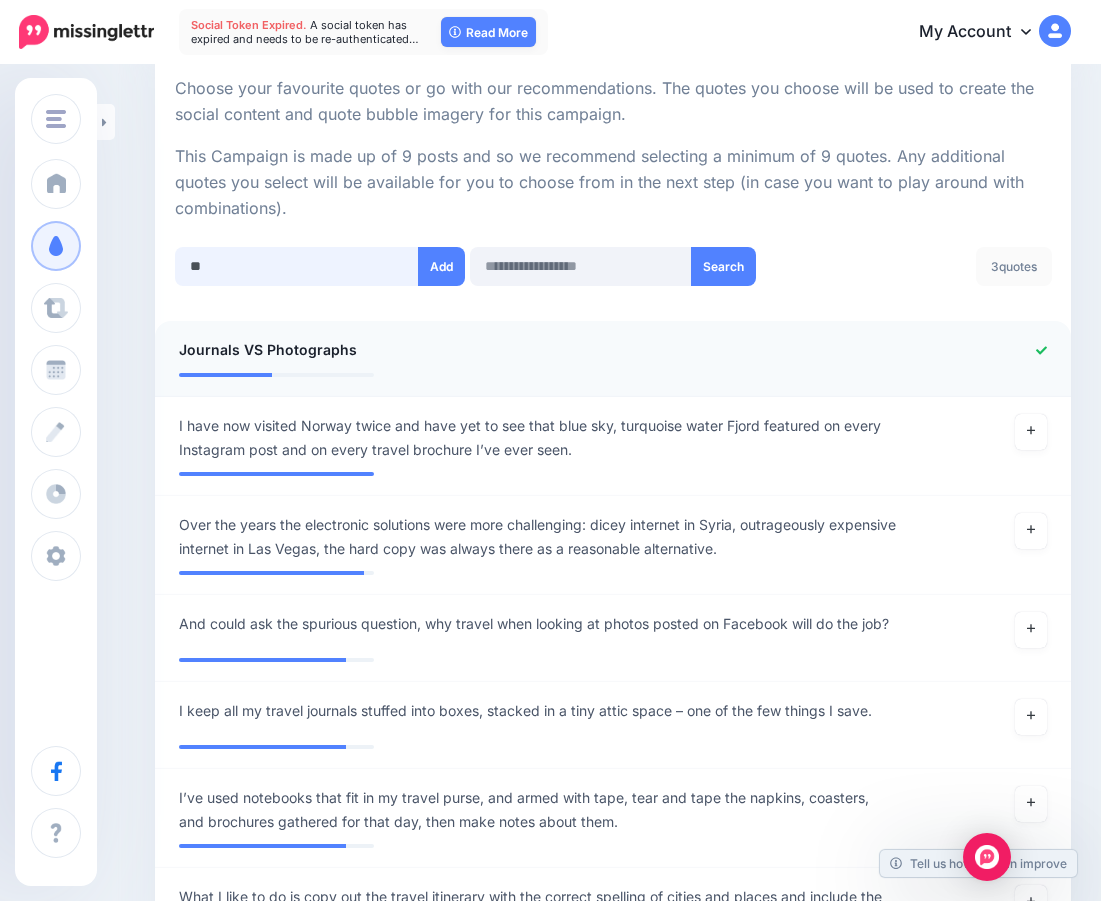type on "*" 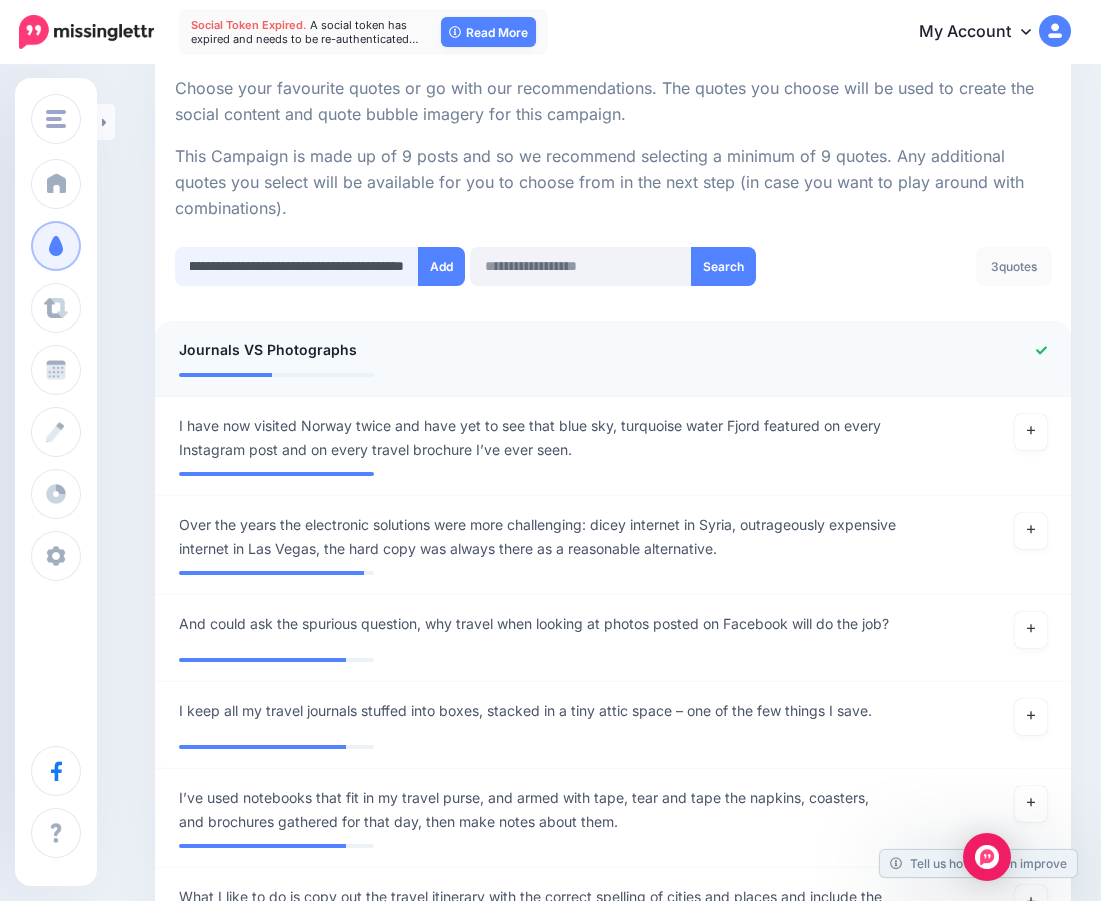 scroll, scrollTop: 0, scrollLeft: 261, axis: horizontal 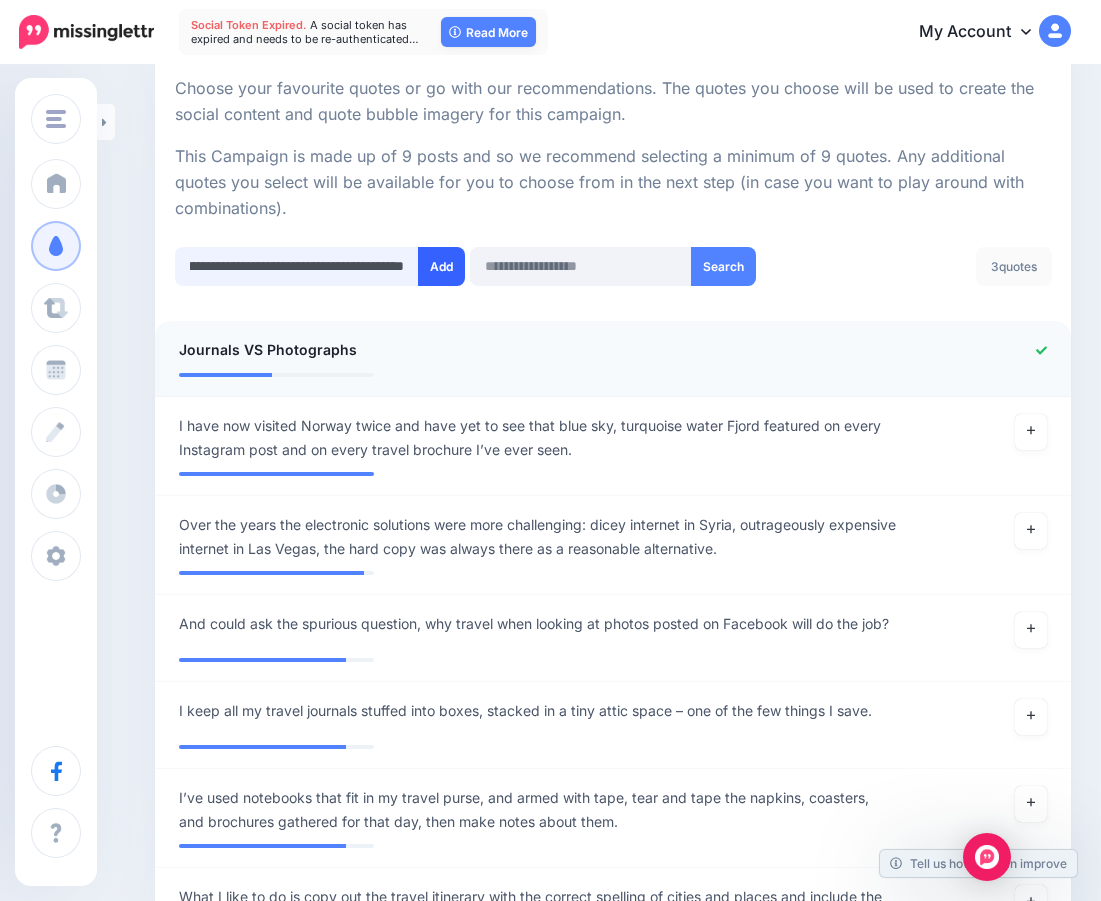 type on "**********" 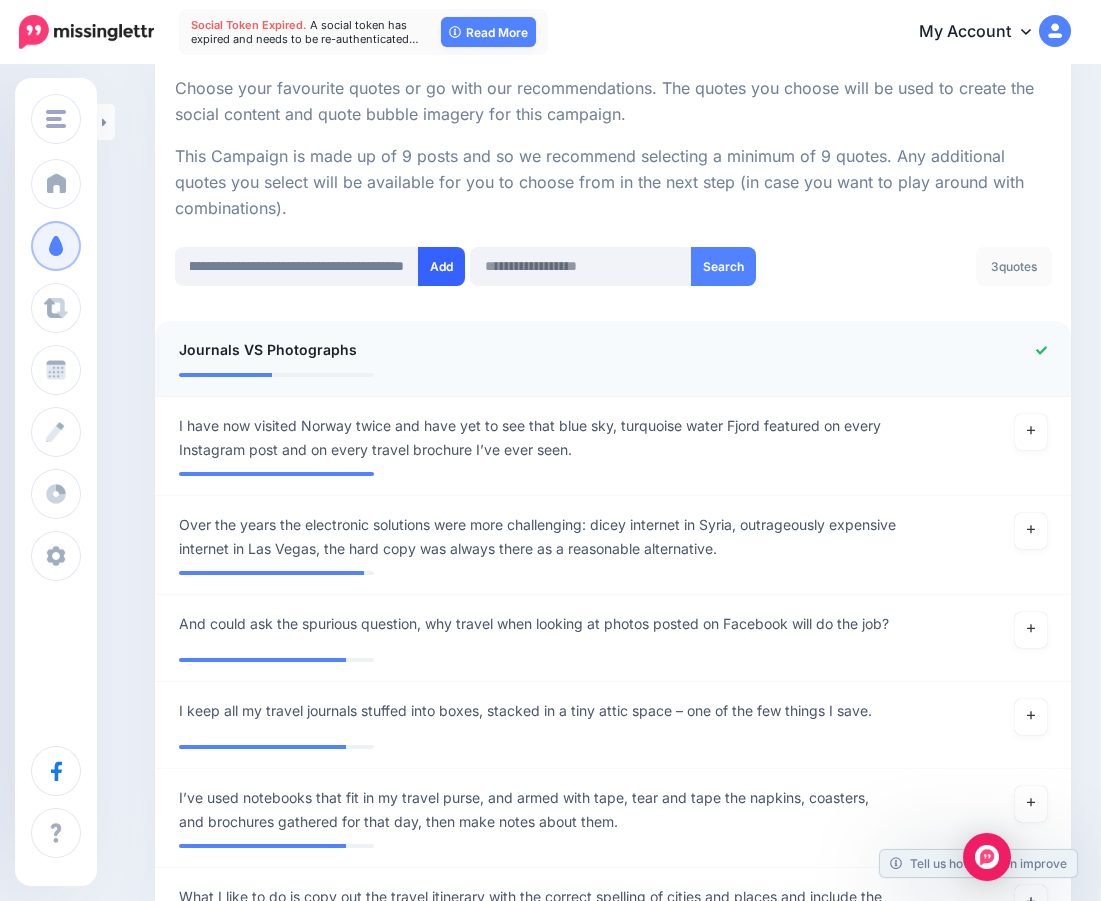 click on "Add" at bounding box center (441, 266) 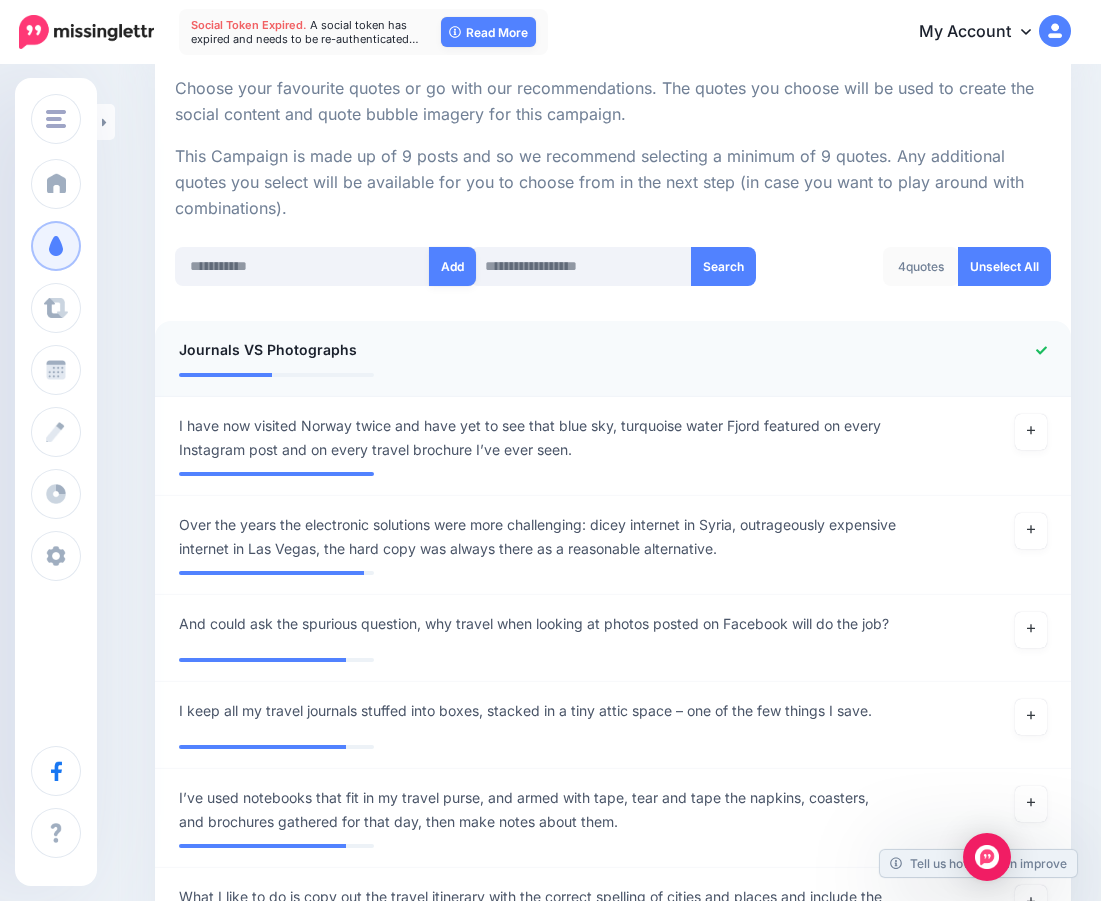 scroll, scrollTop: 0, scrollLeft: 0, axis: both 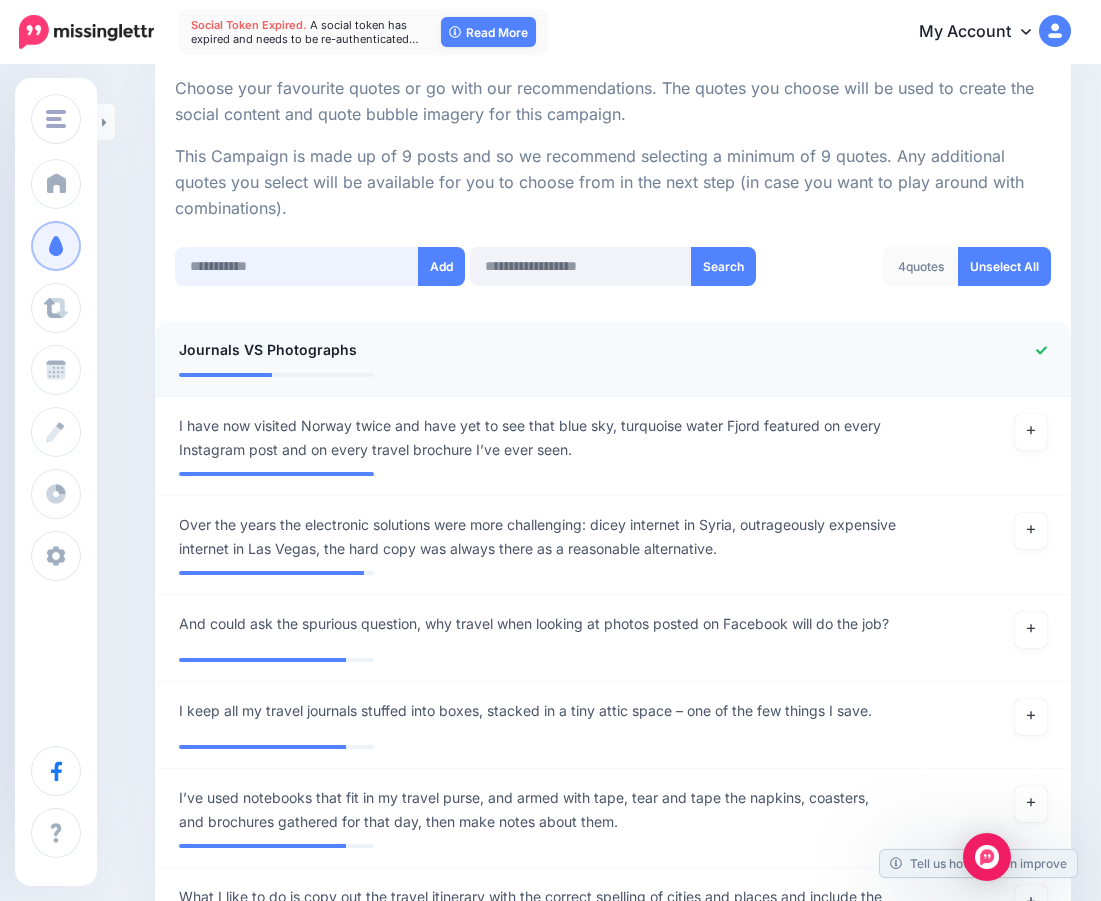 click at bounding box center [297, 266] 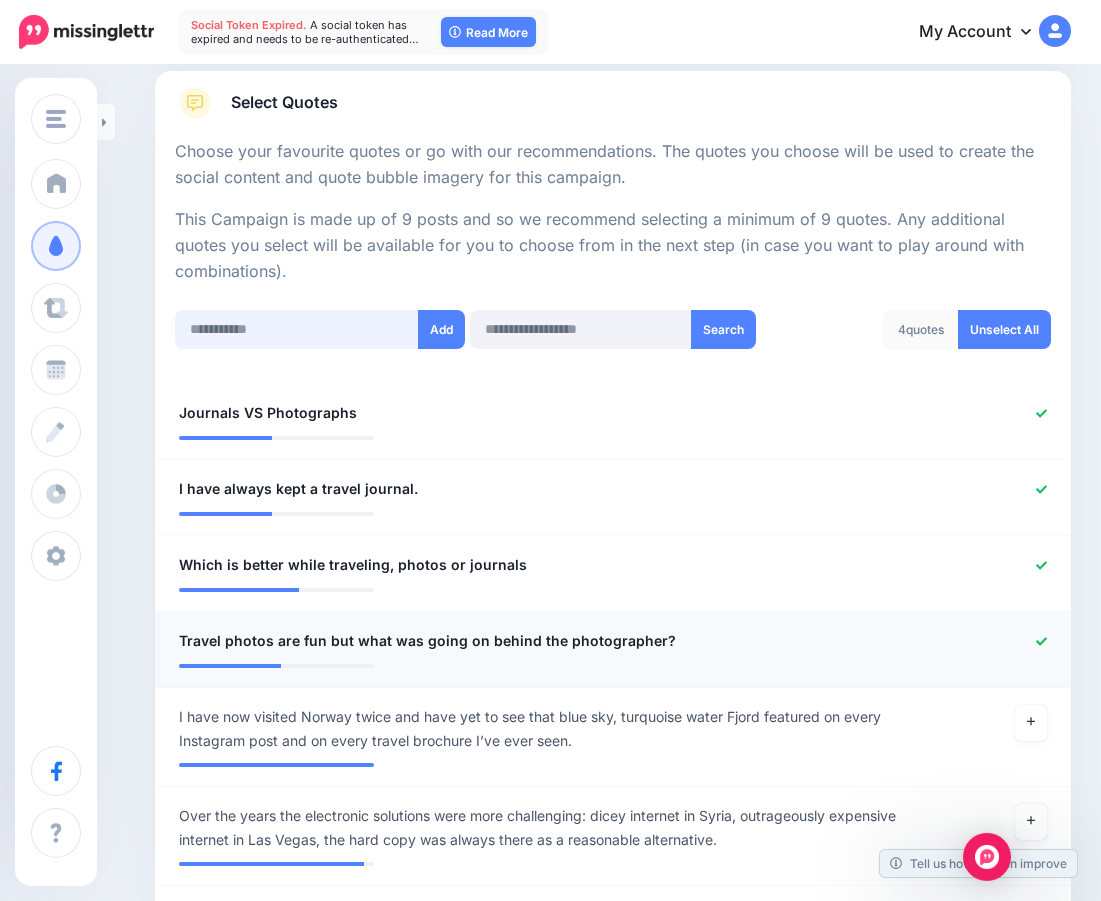 scroll, scrollTop: 0, scrollLeft: 0, axis: both 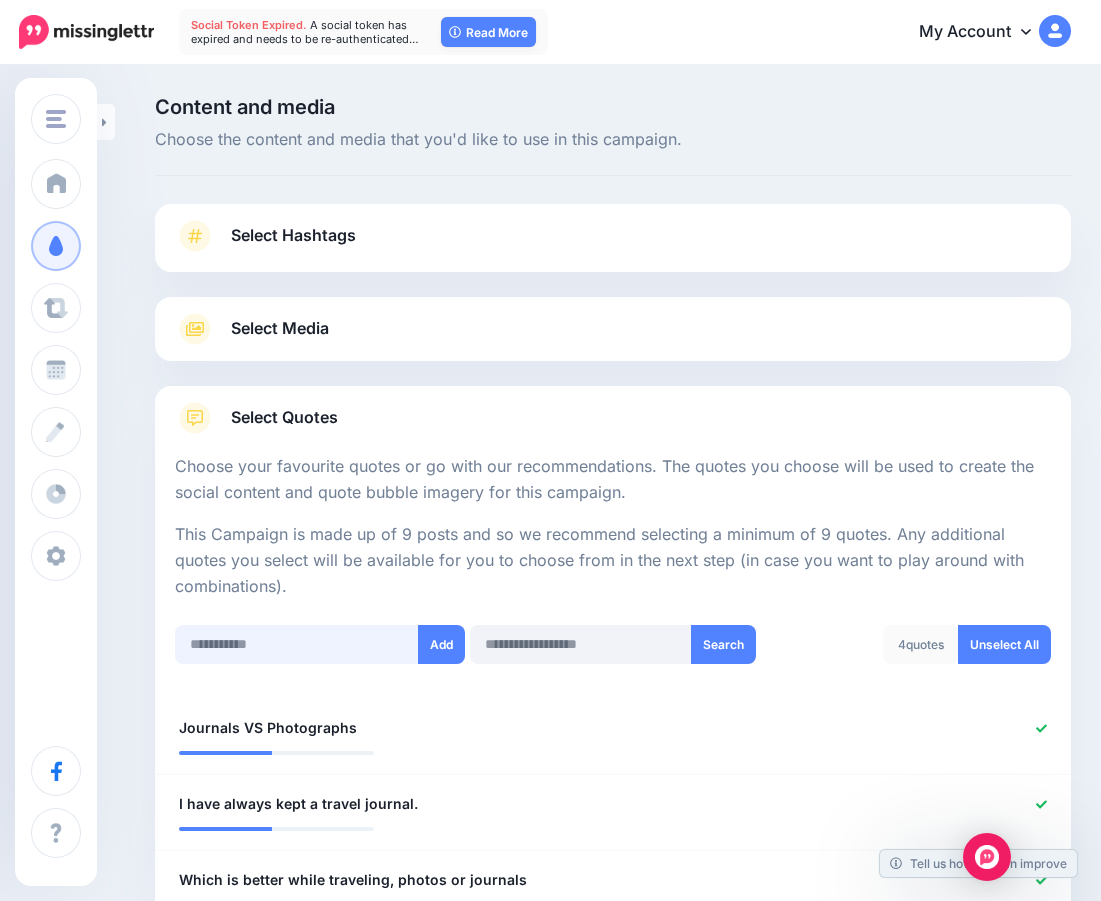 click at bounding box center [297, 644] 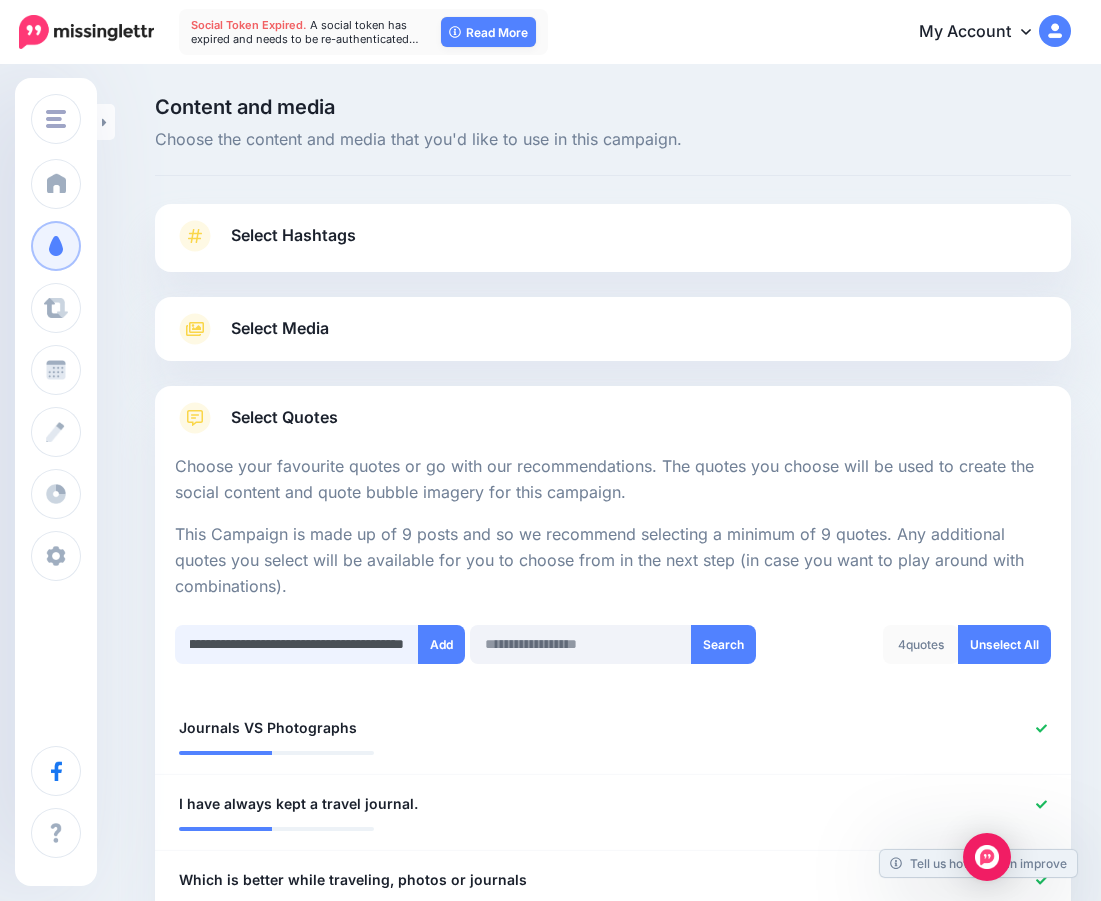scroll, scrollTop: 0, scrollLeft: 124, axis: horizontal 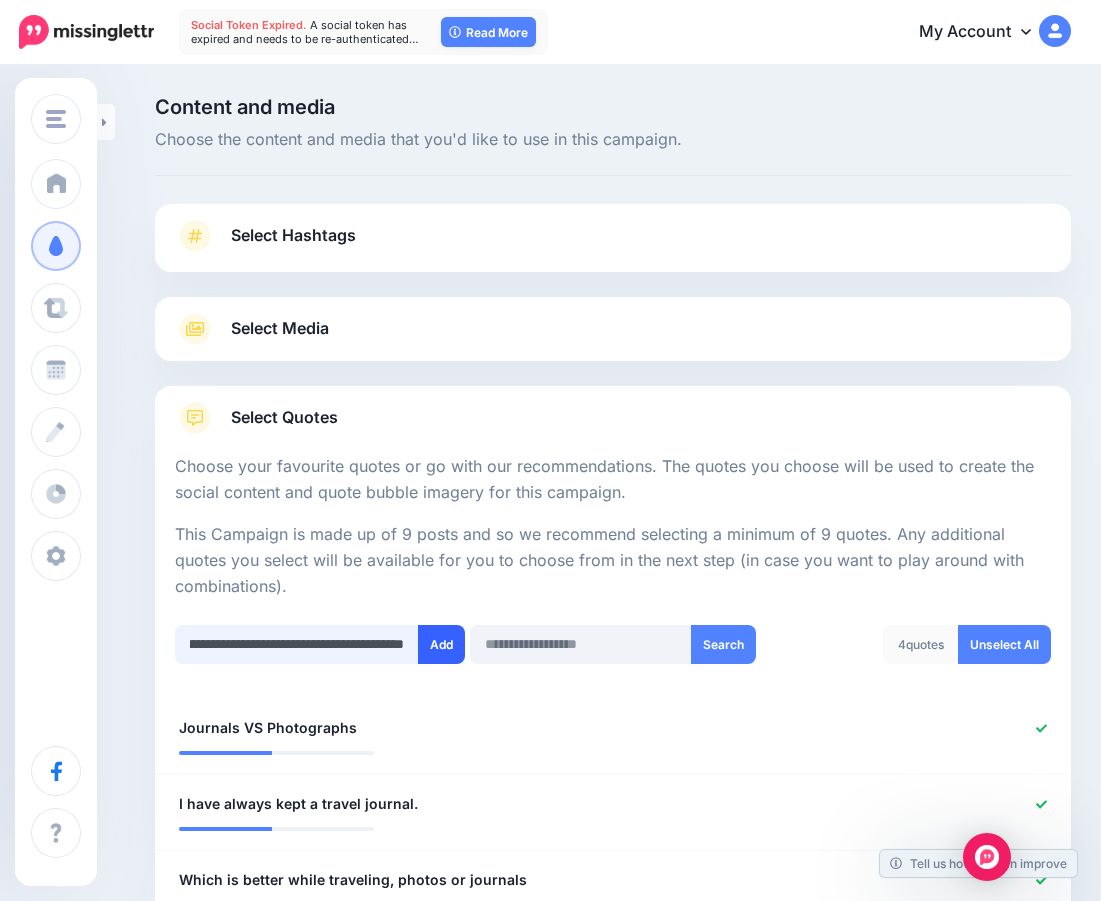 type on "**********" 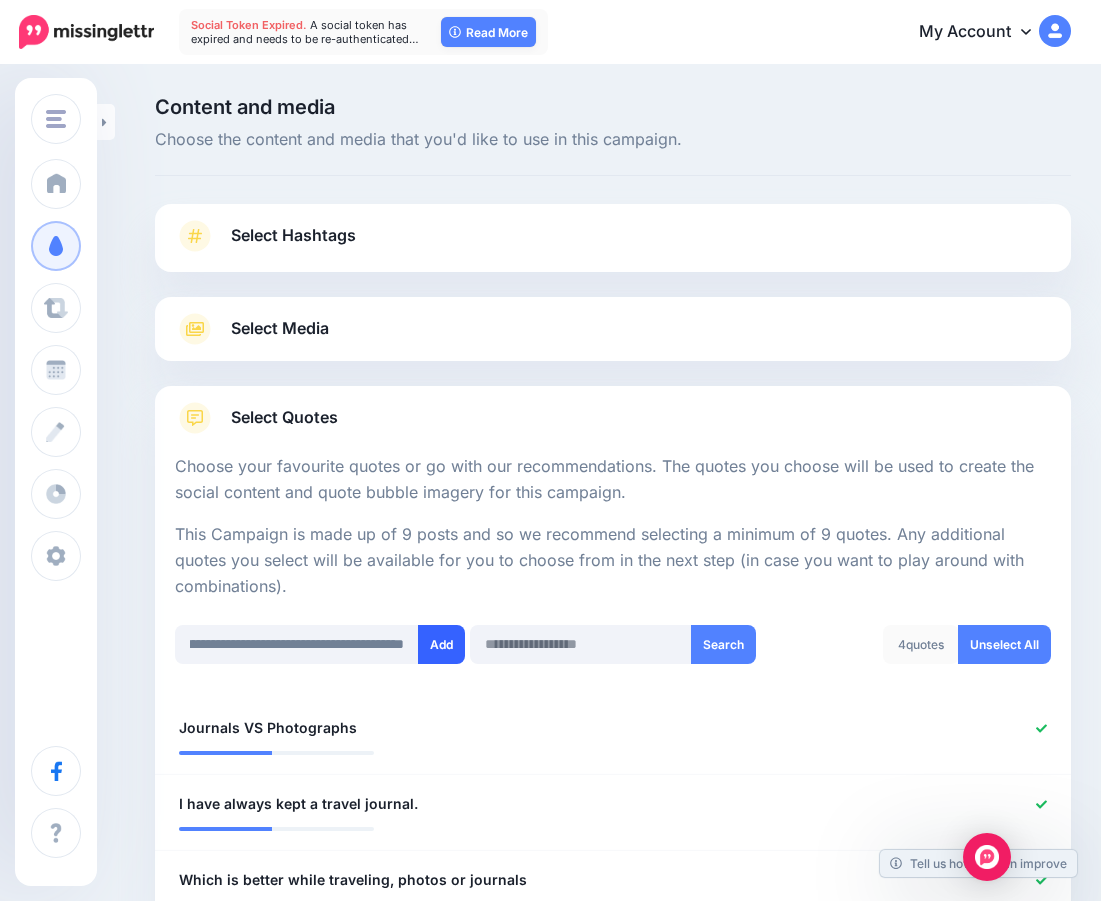 click on "Add" at bounding box center (441, 644) 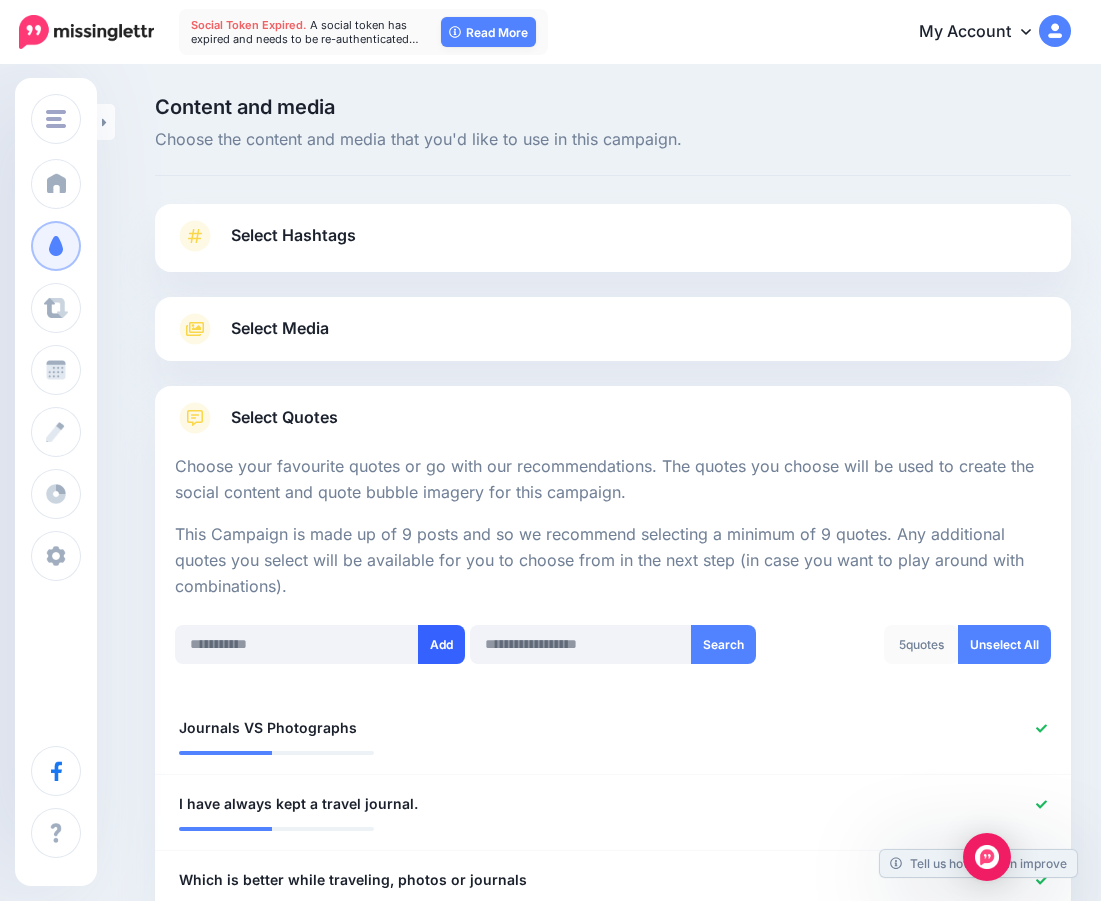 scroll, scrollTop: 0, scrollLeft: 0, axis: both 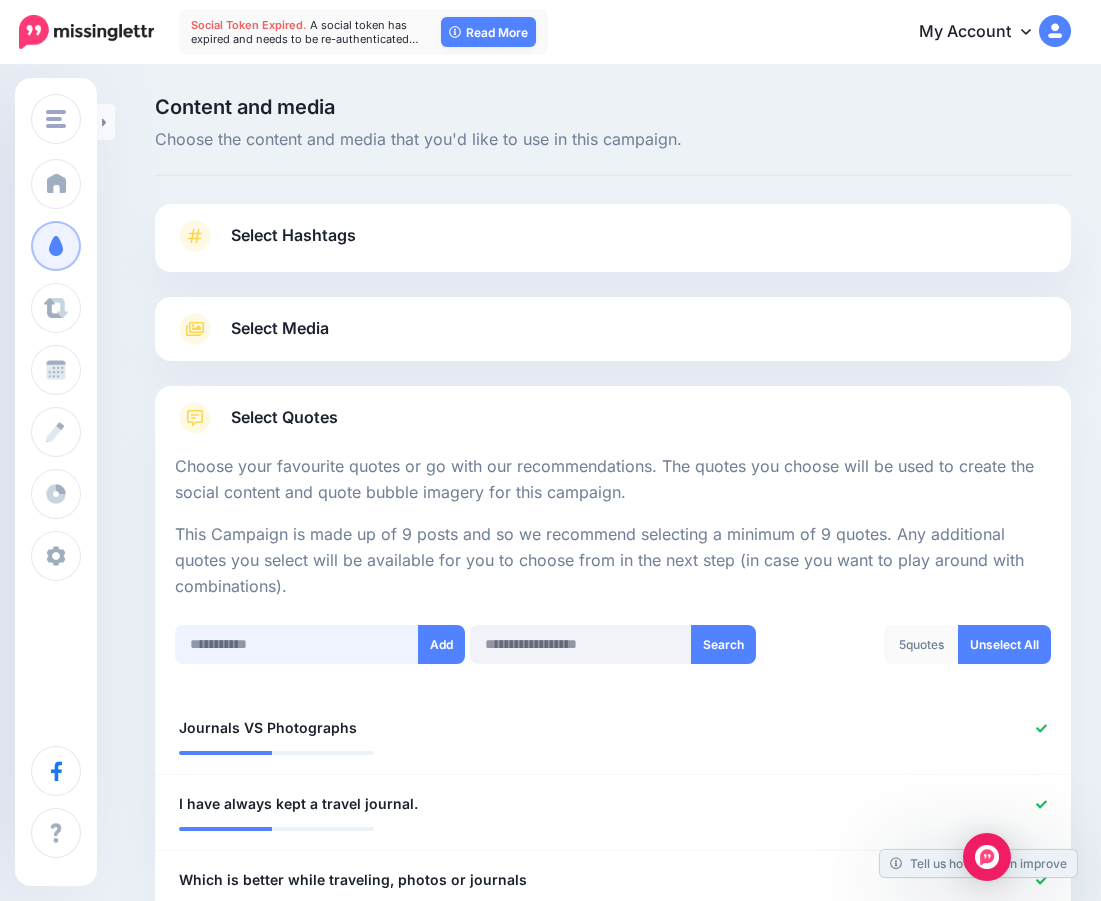 click at bounding box center (297, 644) 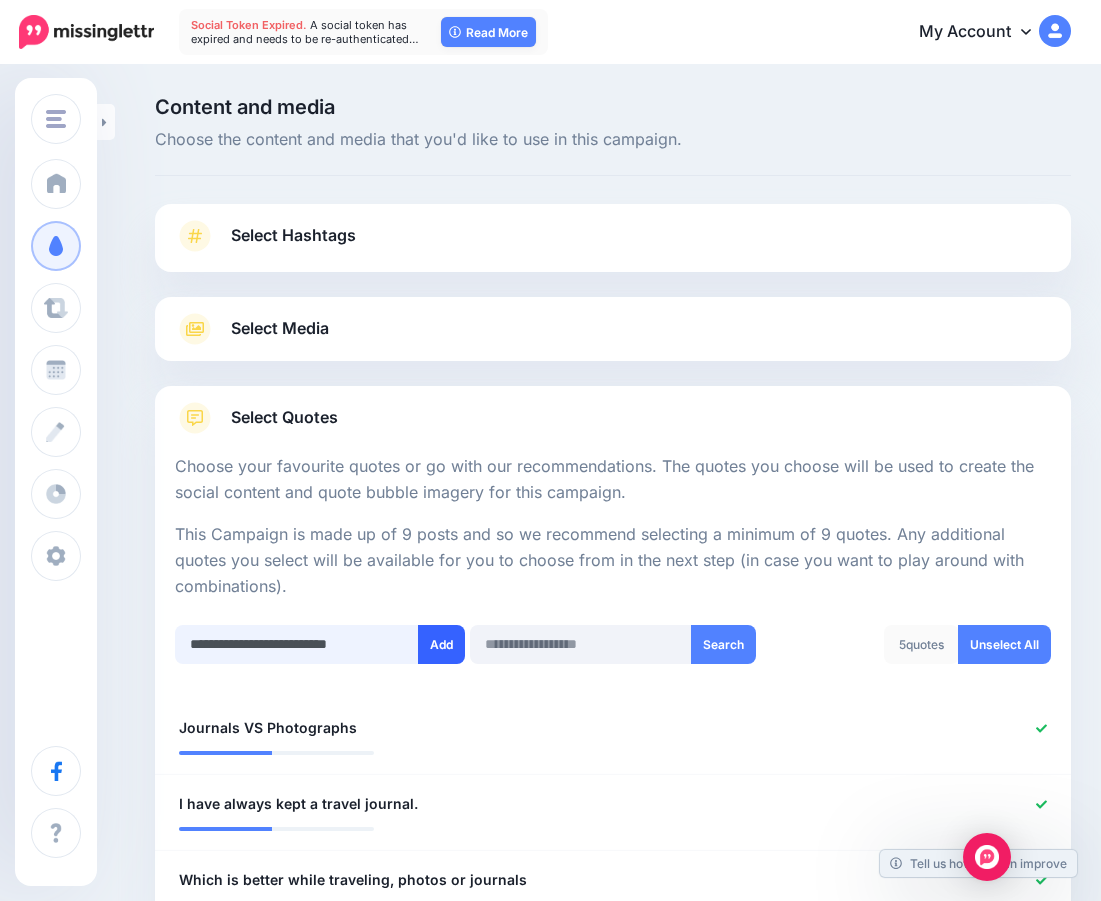type on "**********" 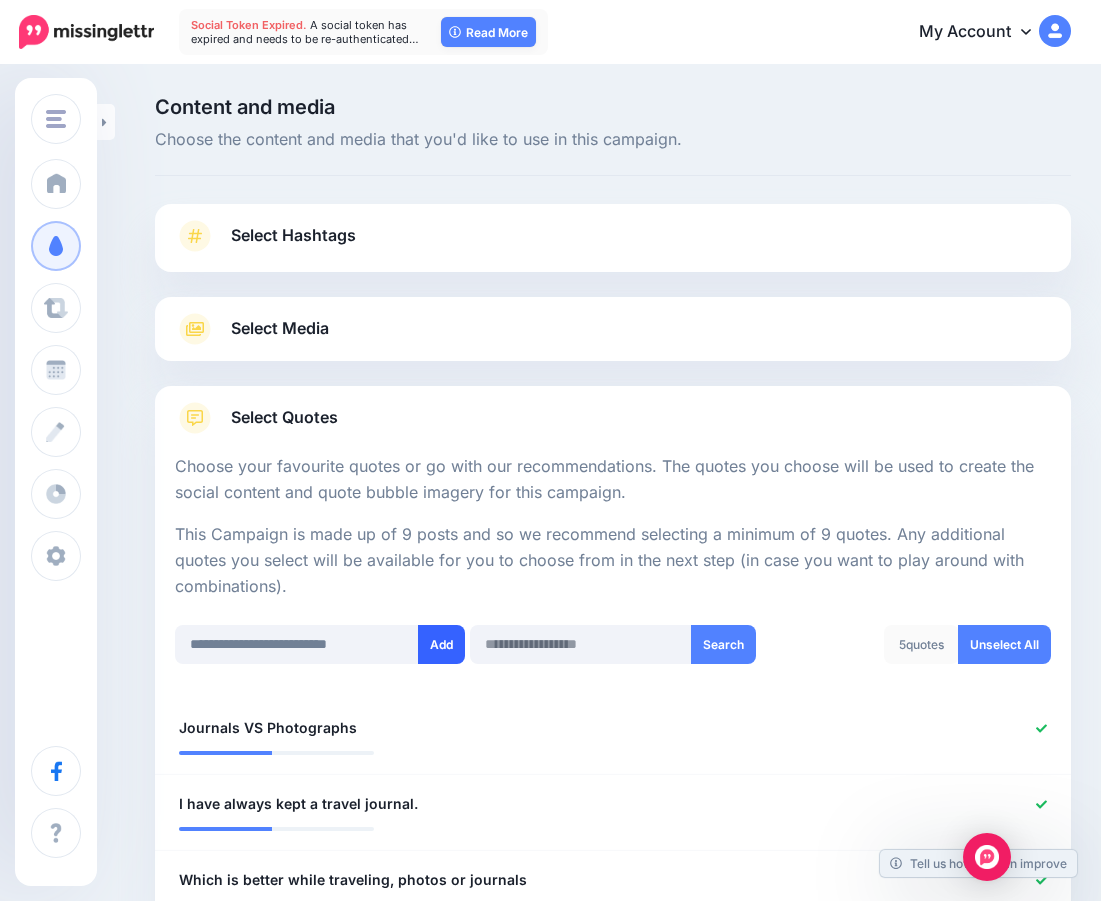click on "Add" at bounding box center [441, 644] 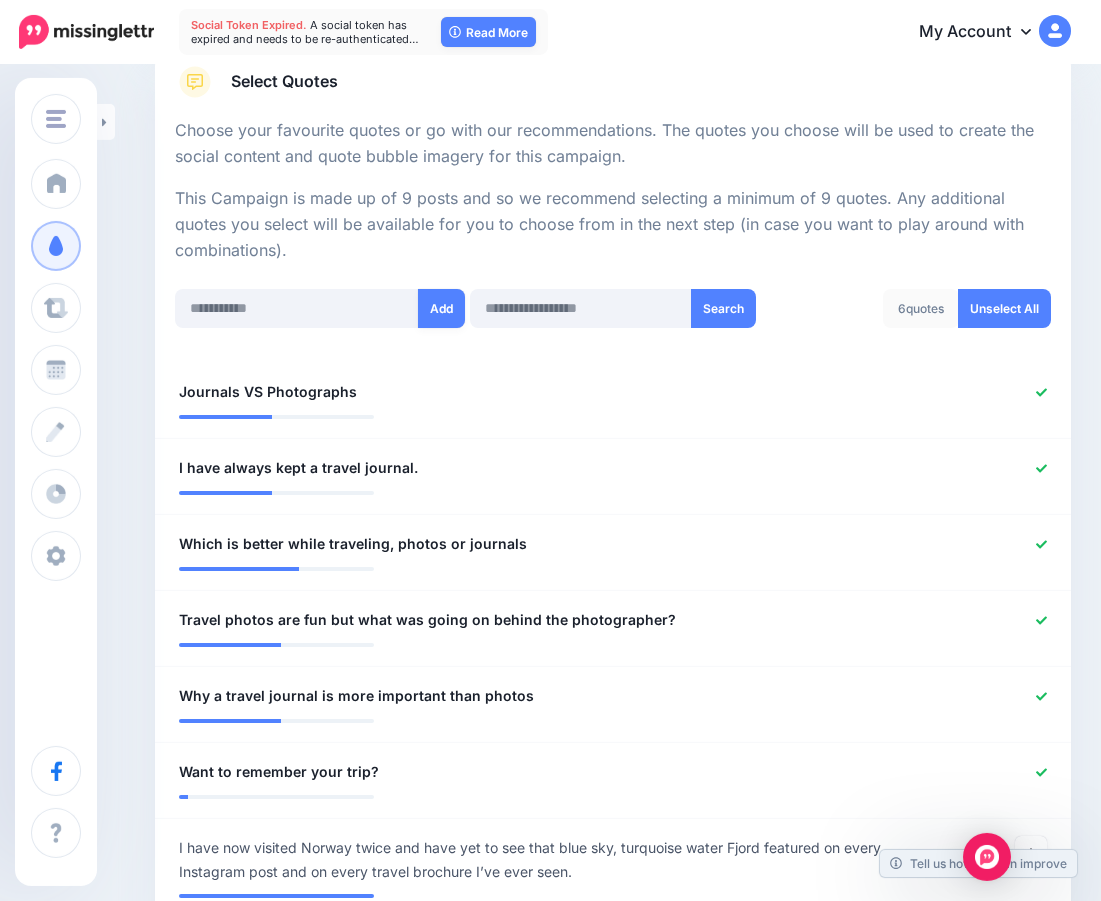 scroll, scrollTop: 314, scrollLeft: 0, axis: vertical 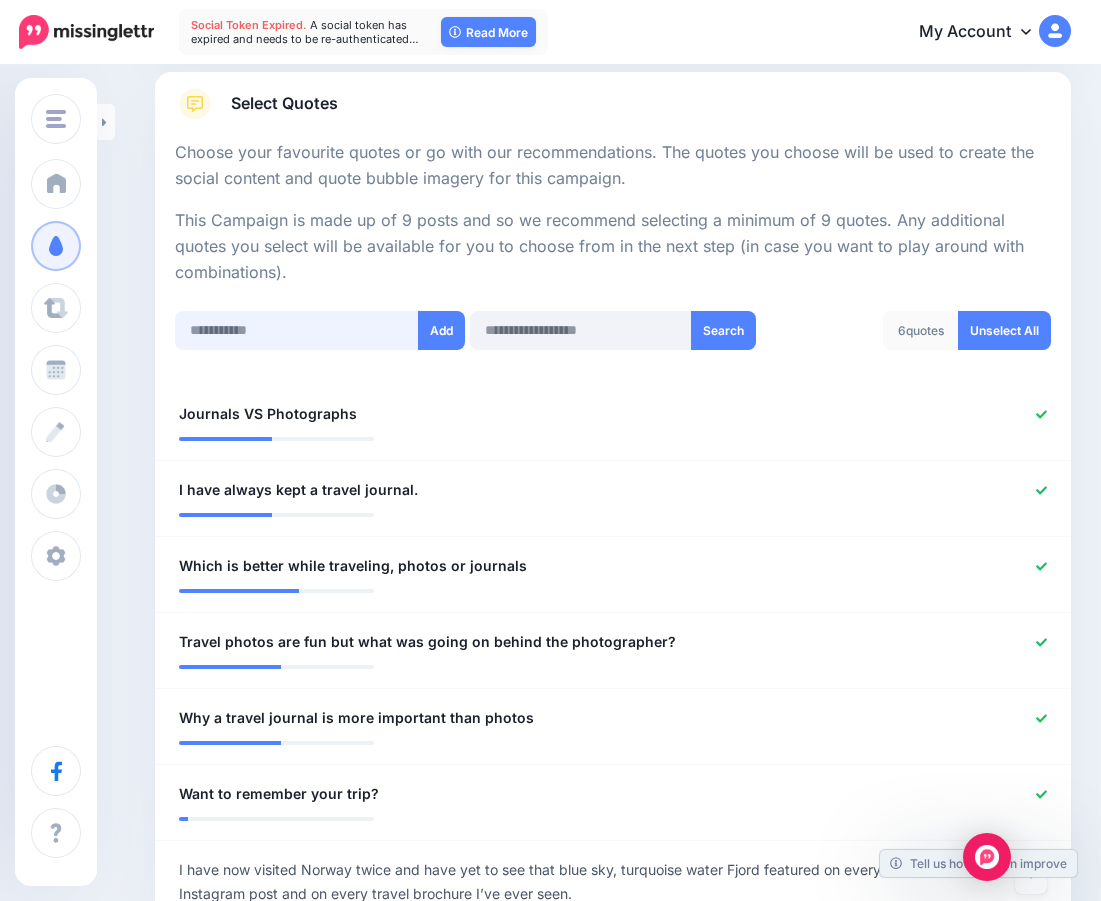 click at bounding box center [297, 330] 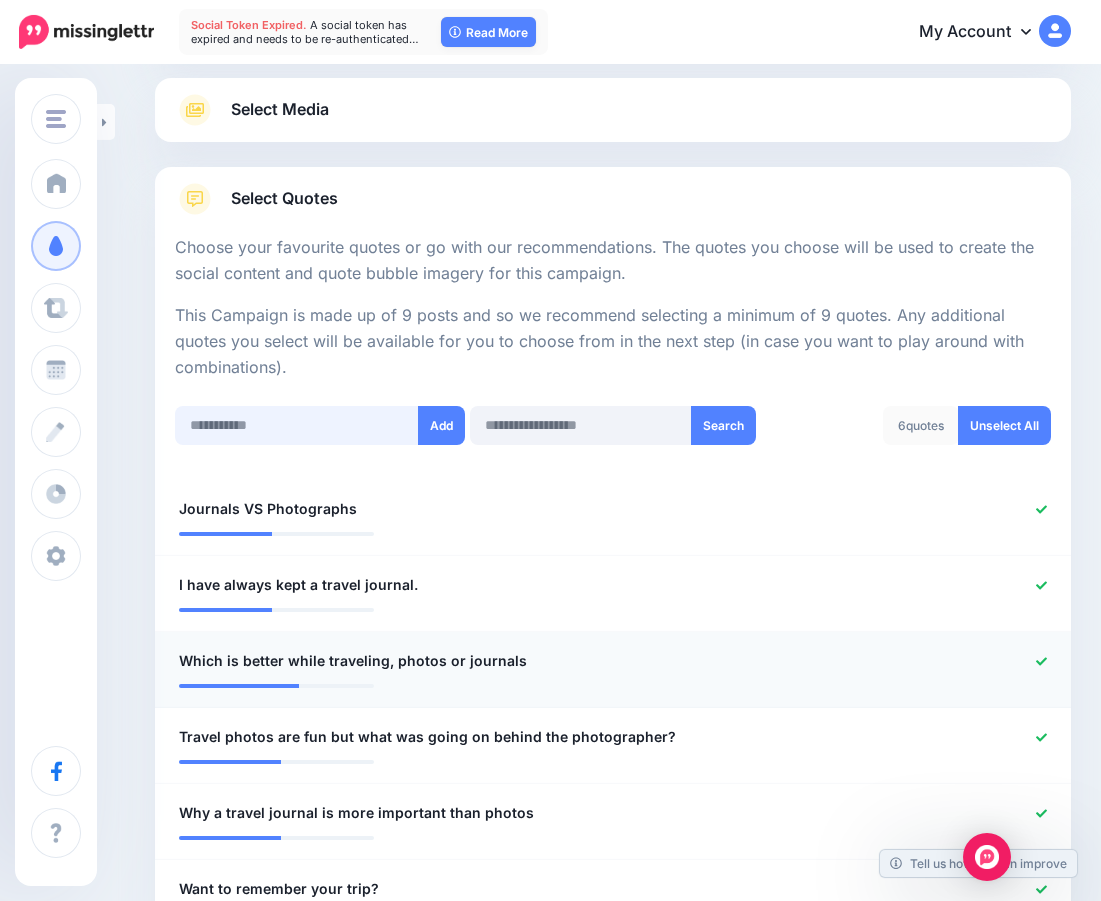 scroll, scrollTop: 218, scrollLeft: 0, axis: vertical 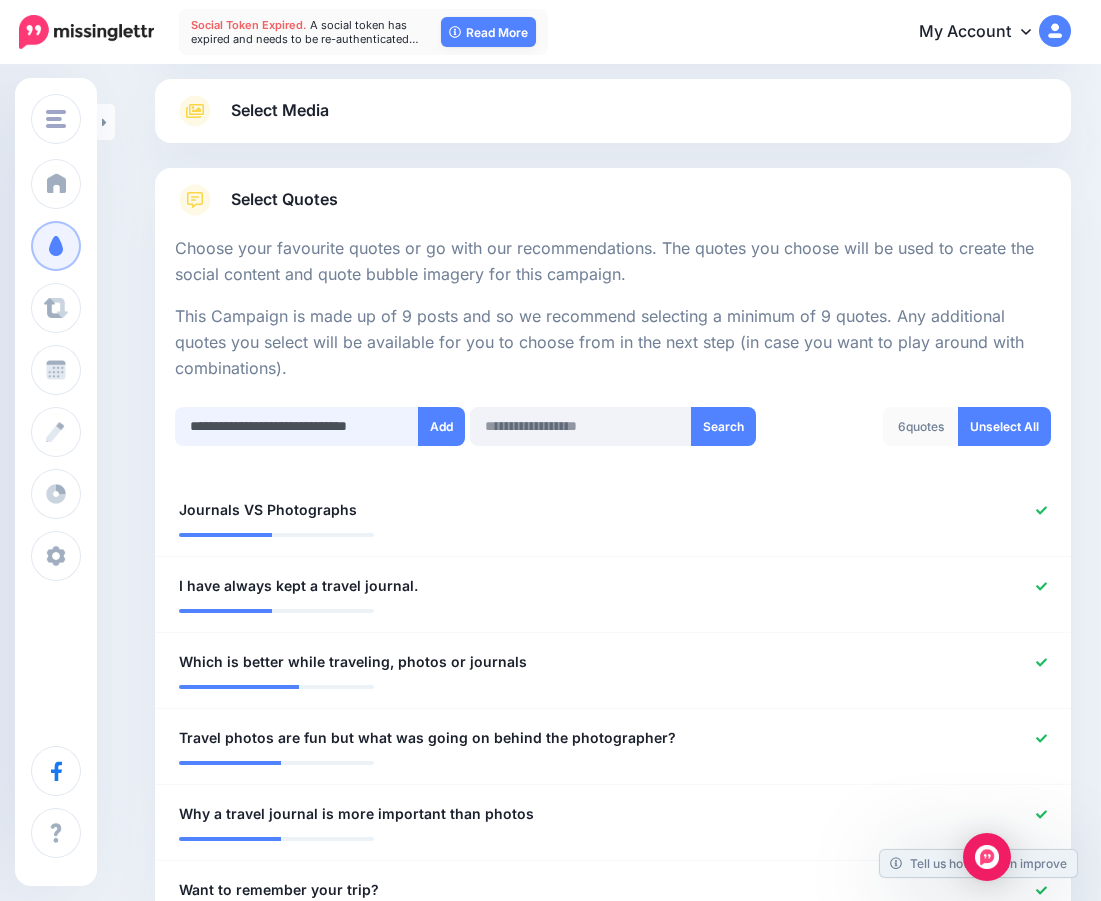 drag, startPoint x: 223, startPoint y: 429, endPoint x: 186, endPoint y: 427, distance: 37.054016 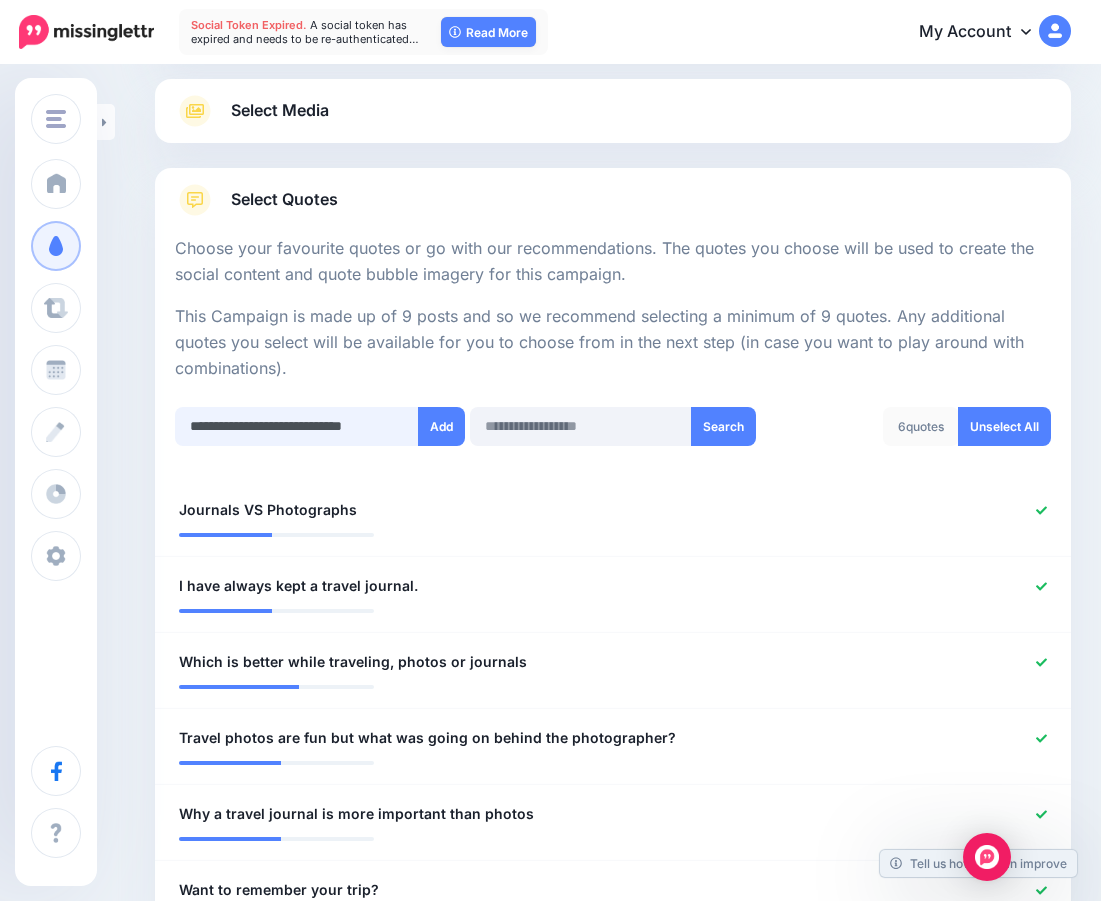 drag, startPoint x: 306, startPoint y: 426, endPoint x: 391, endPoint y: 425, distance: 85.00588 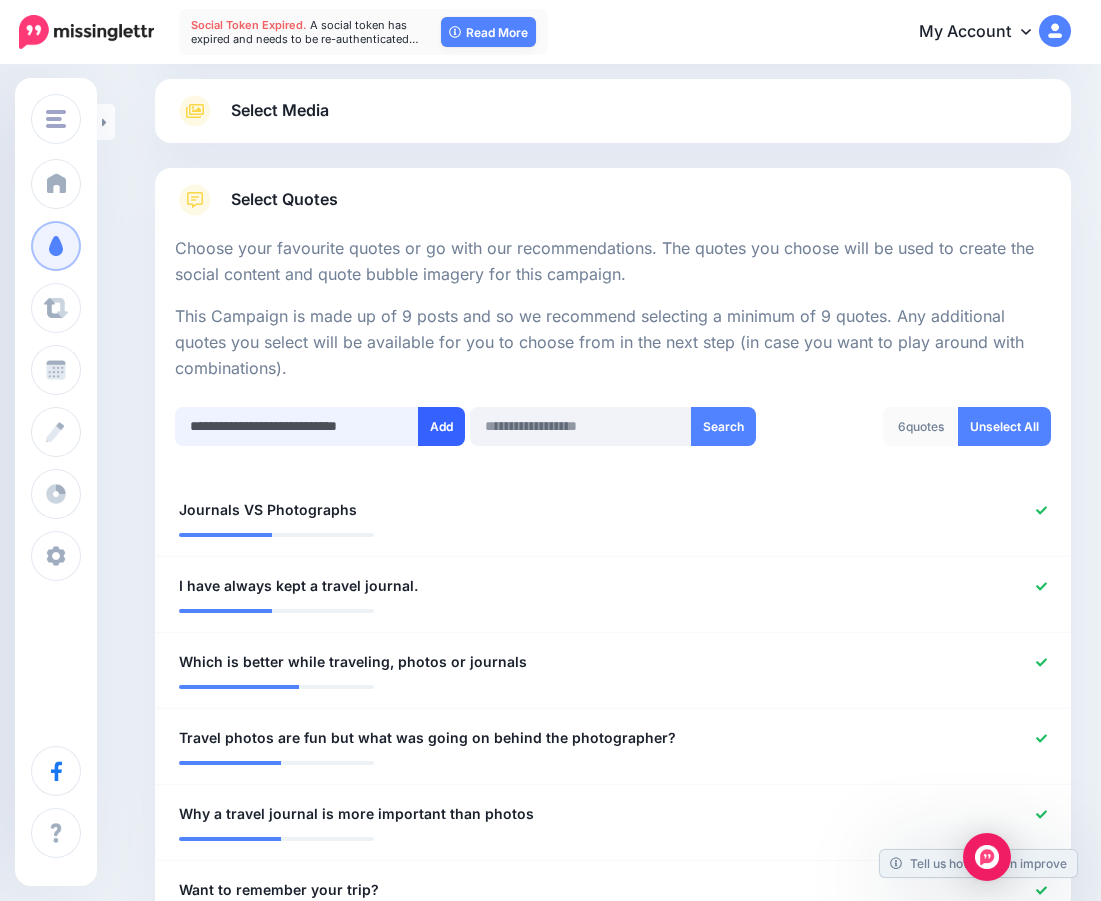 type on "**********" 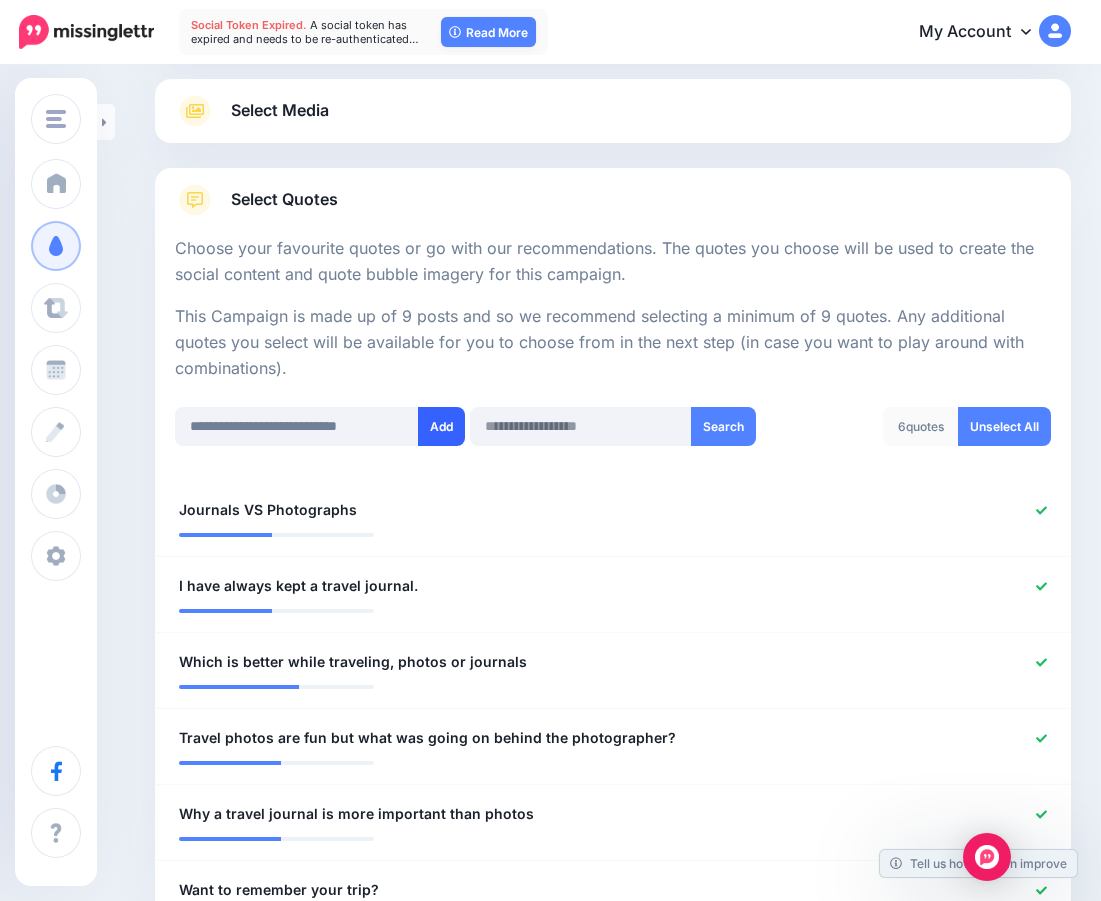 click on "Add" at bounding box center [441, 426] 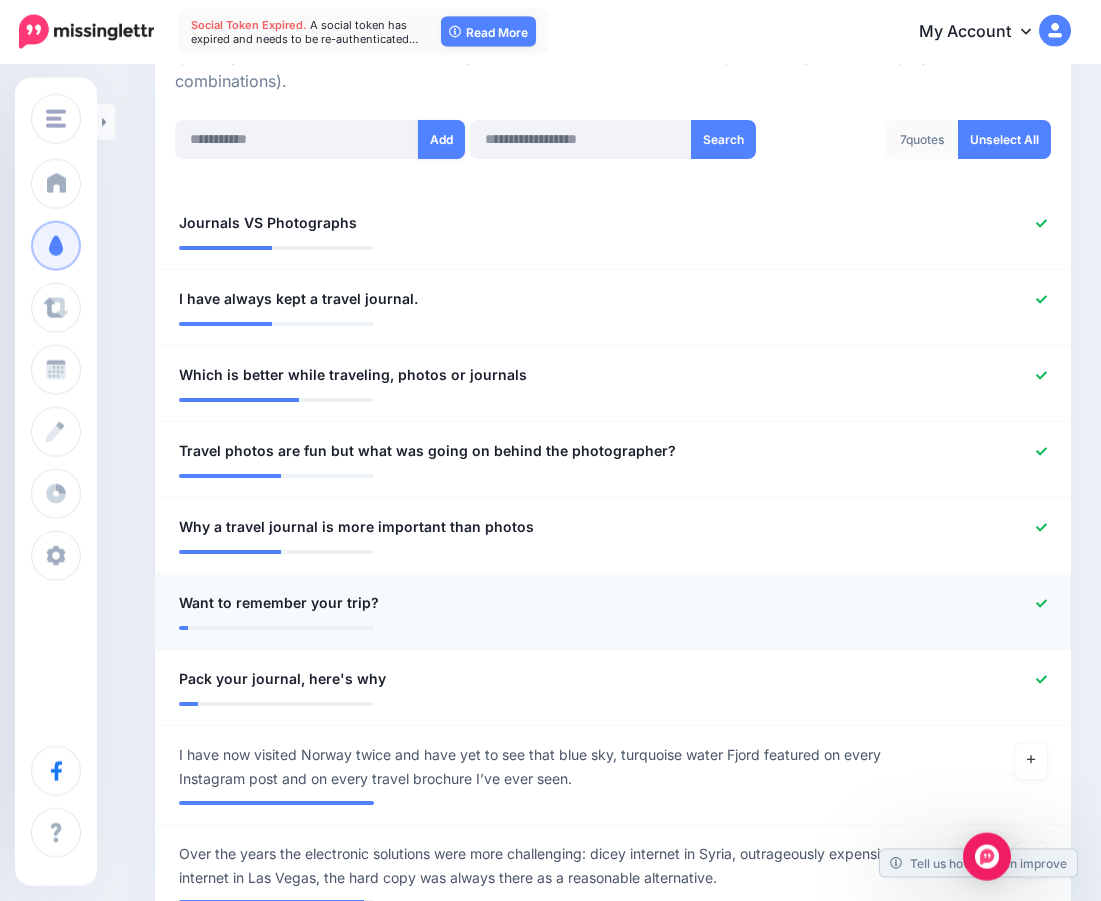 scroll, scrollTop: 410, scrollLeft: 0, axis: vertical 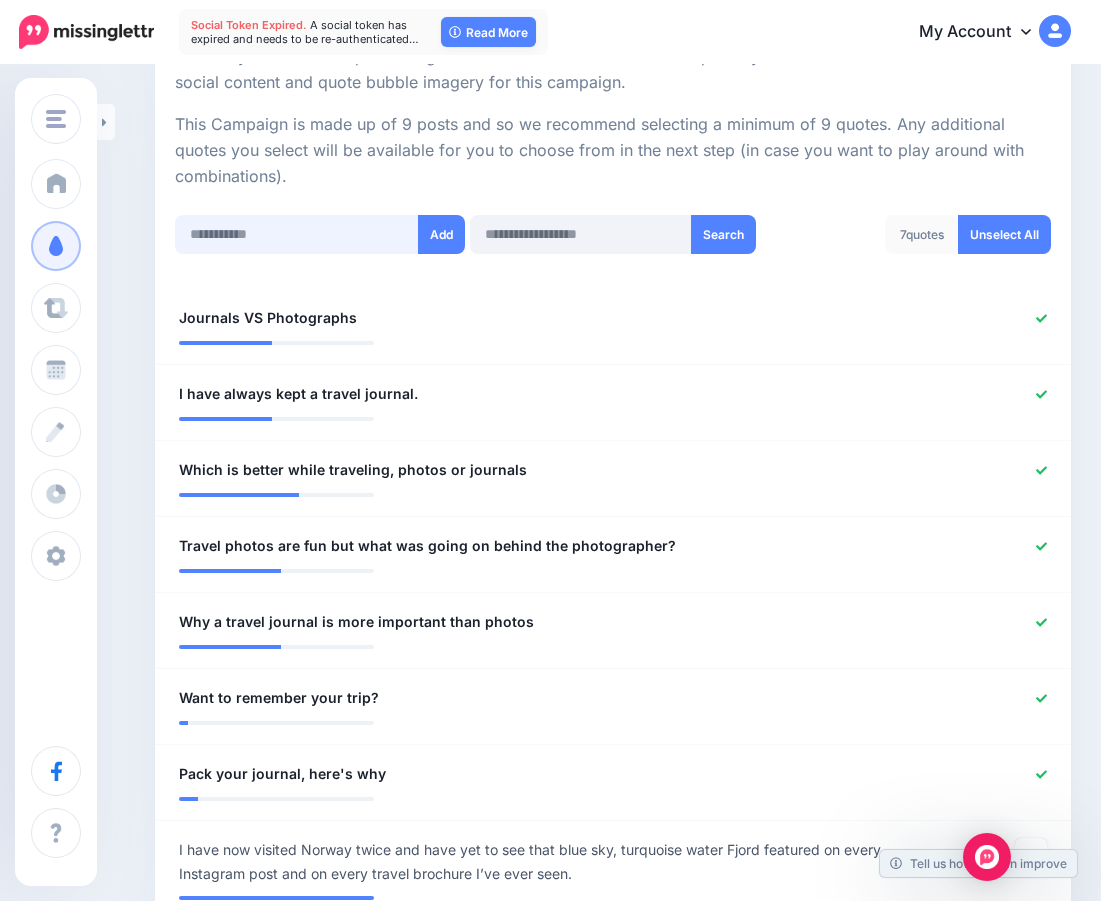 click at bounding box center (297, 234) 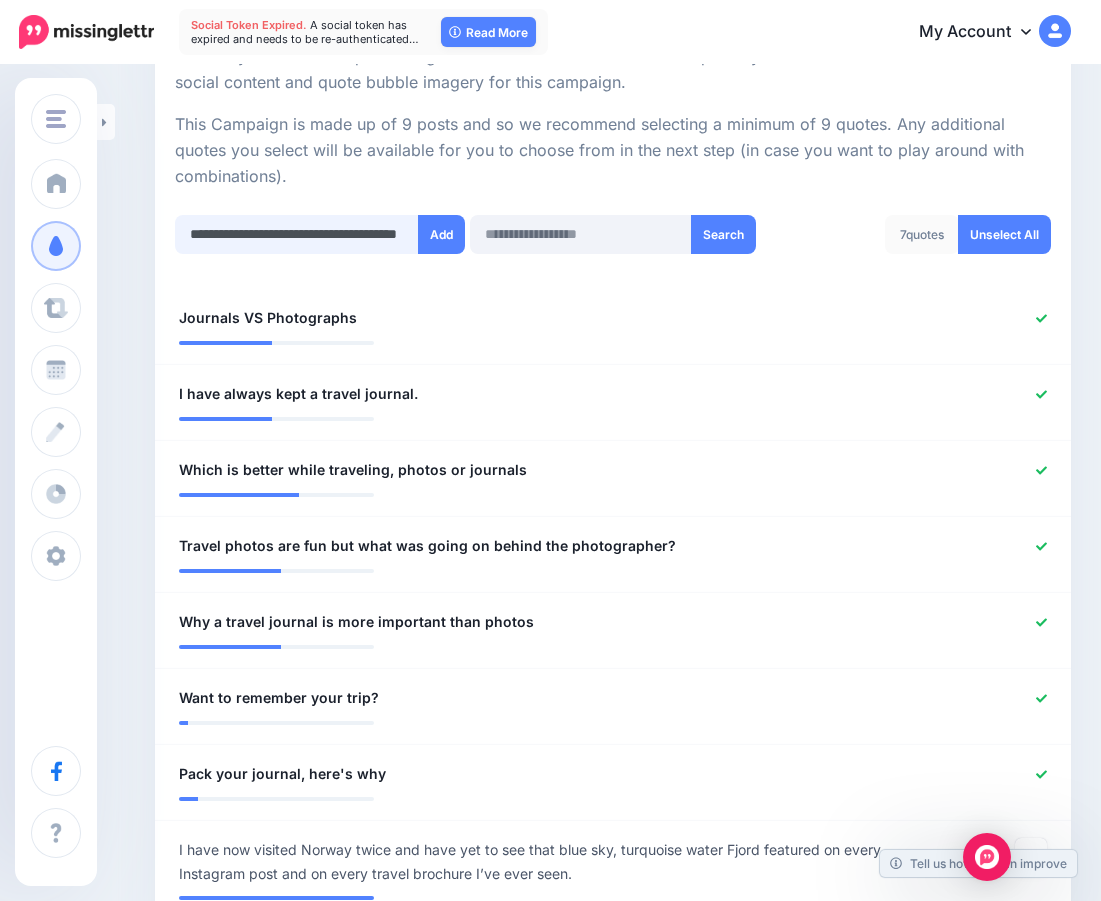 scroll, scrollTop: 0, scrollLeft: 50, axis: horizontal 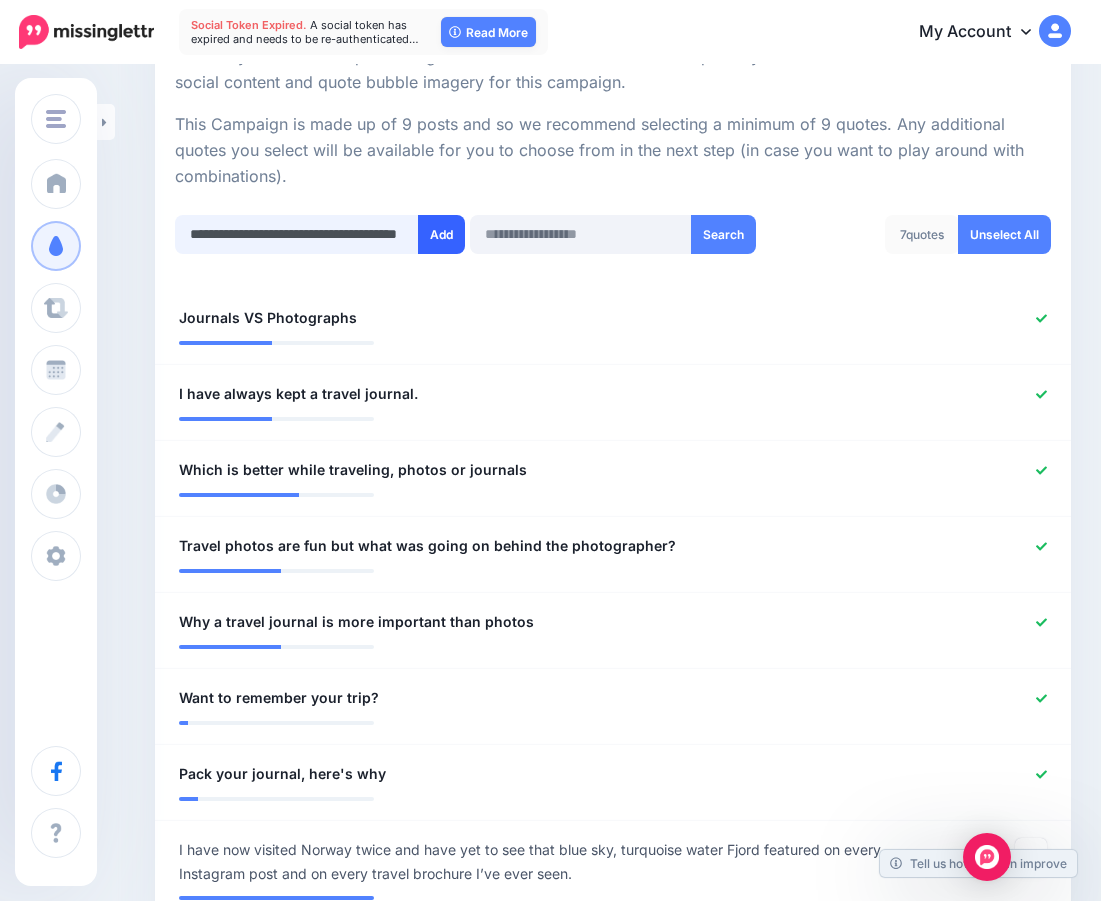 type on "**********" 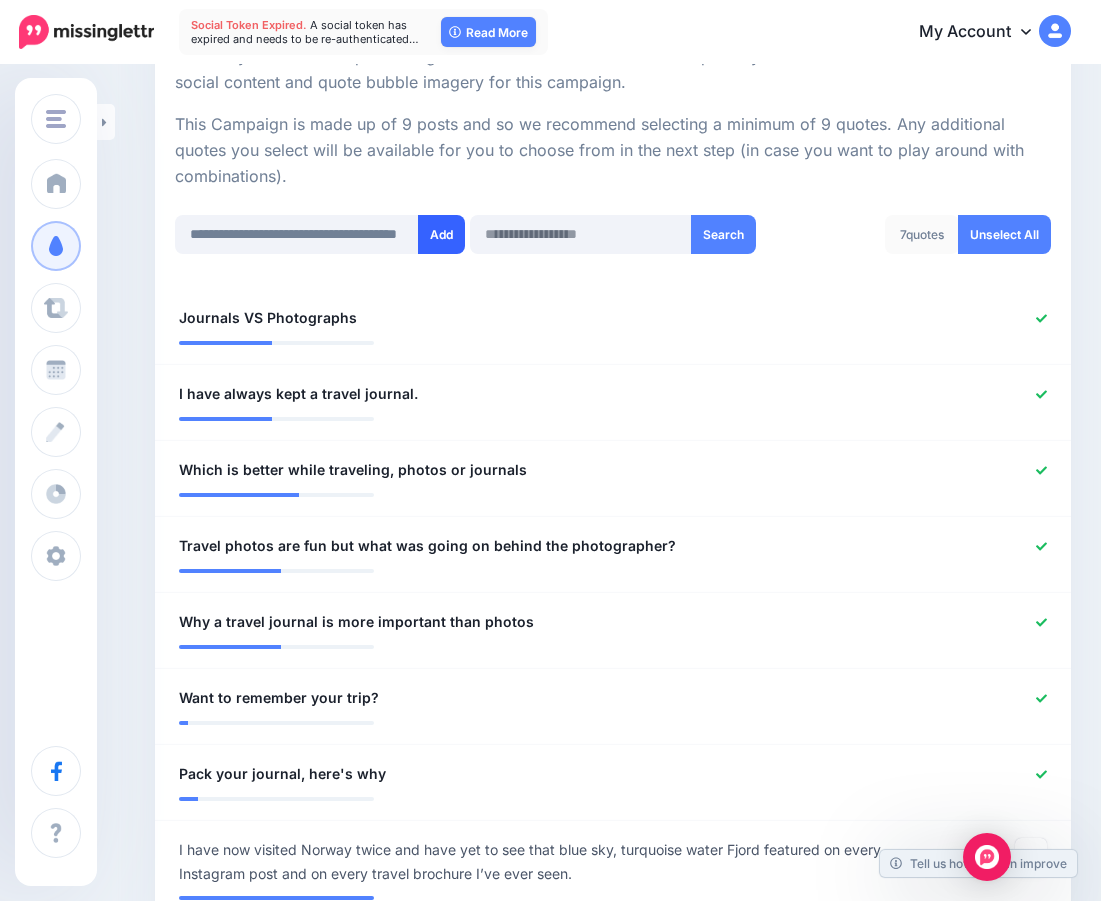 click on "Add" at bounding box center [441, 234] 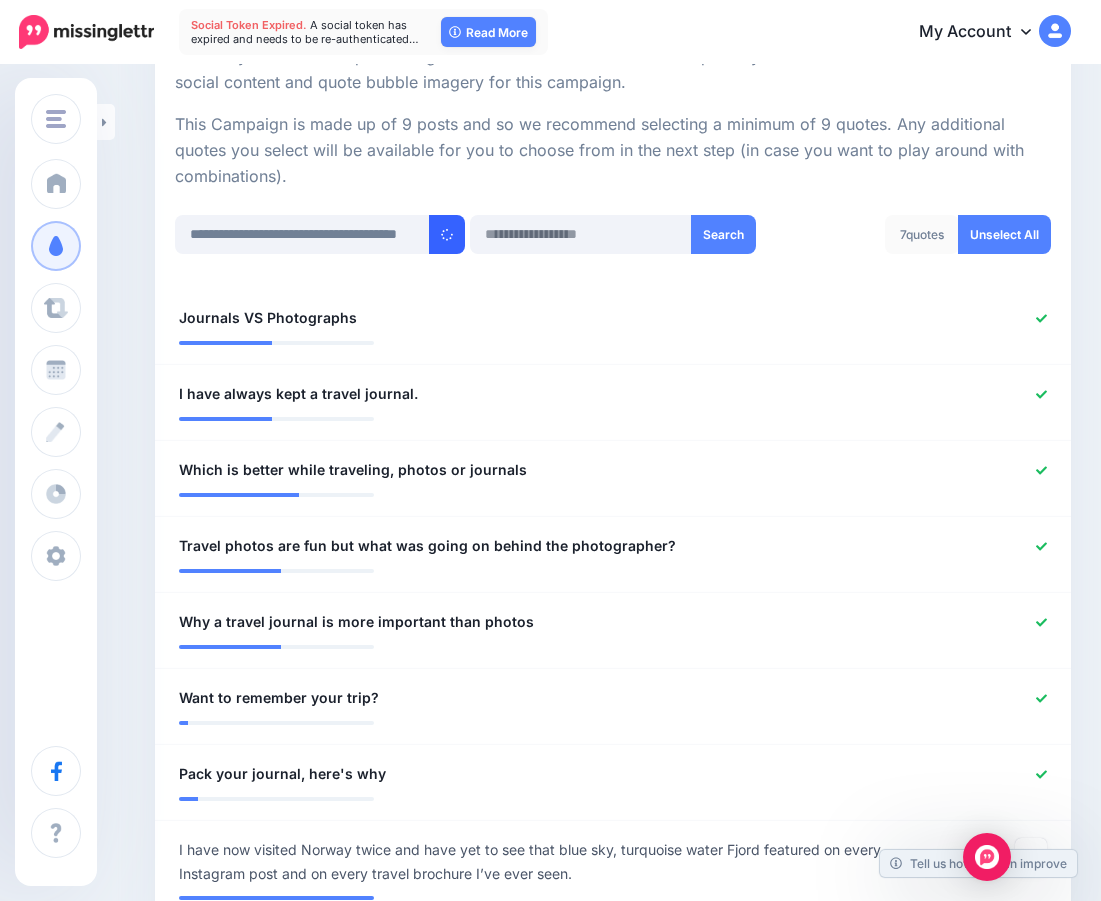 type 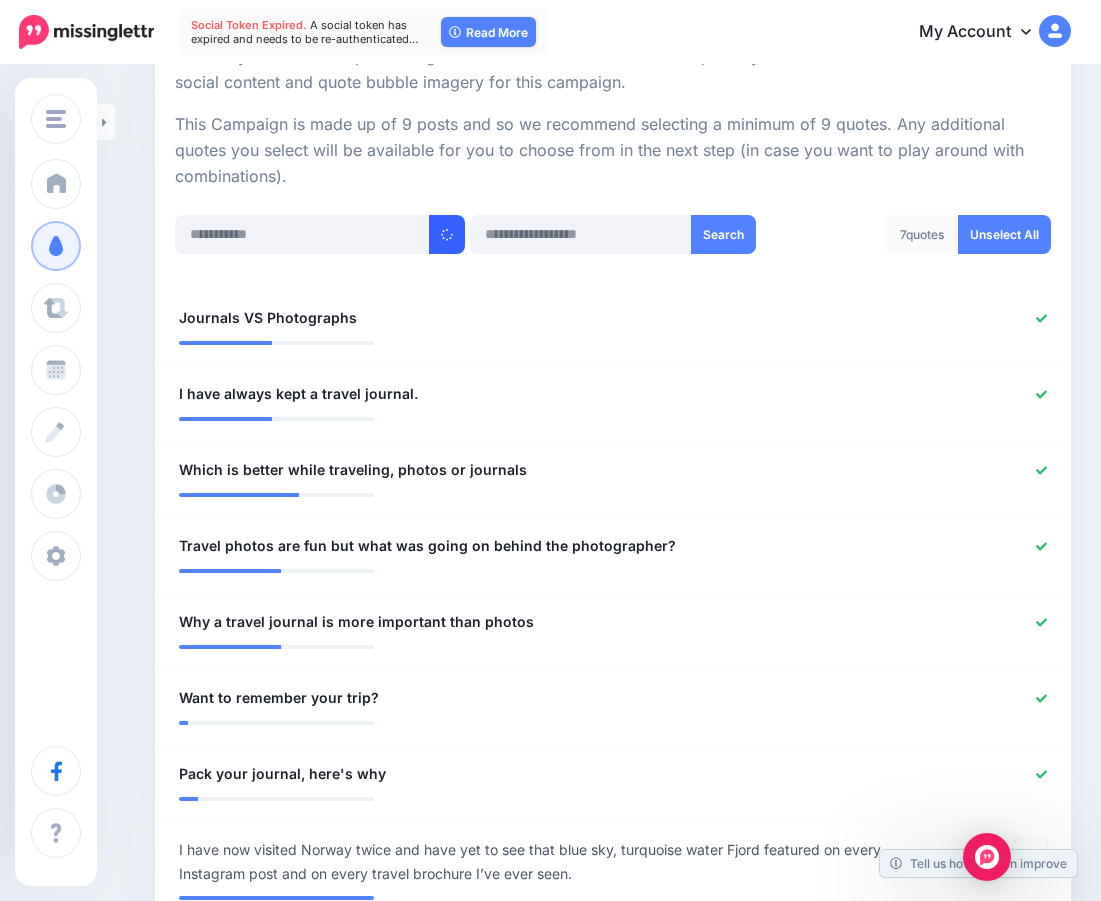 scroll, scrollTop: 0, scrollLeft: 0, axis: both 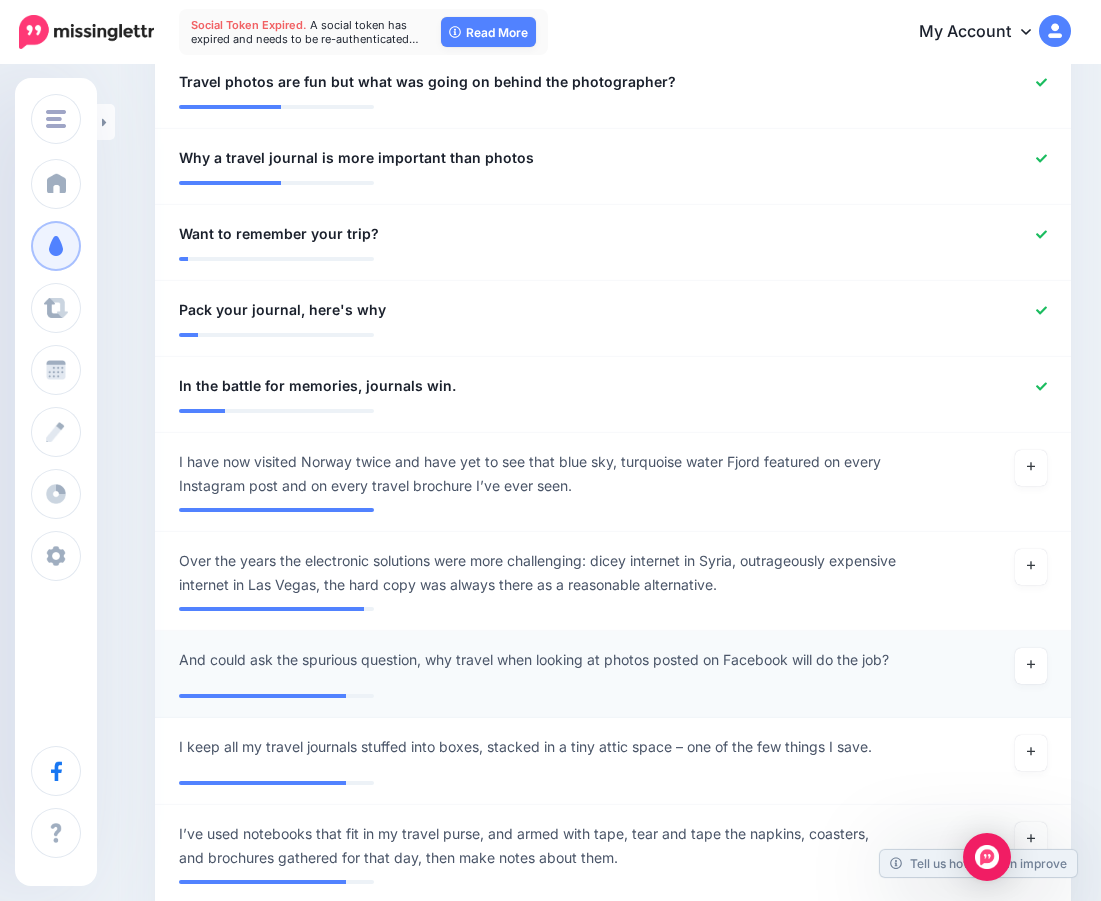 click on "And could ask the spurious question, why travel when looking at photos posted on Facebook will do the job?" at bounding box center (534, 660) 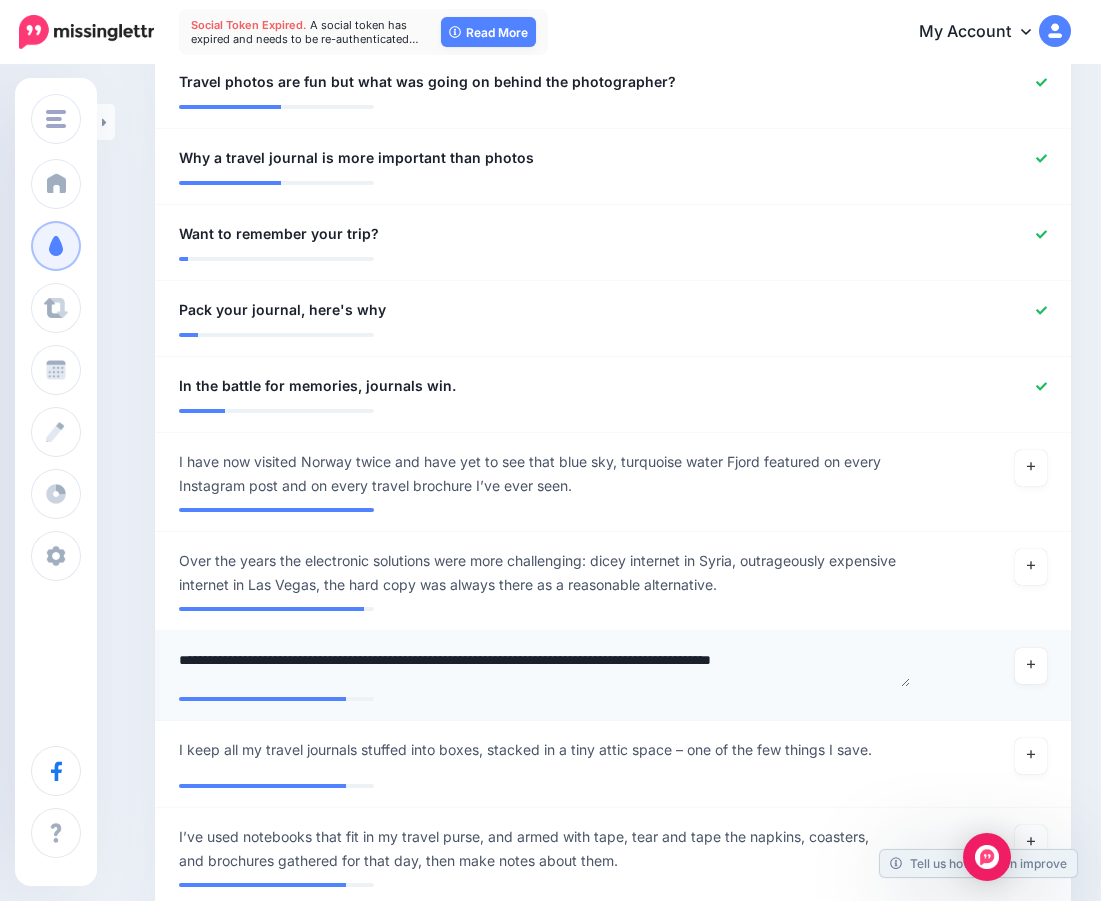 drag, startPoint x: 181, startPoint y: 660, endPoint x: 364, endPoint y: 657, distance: 183.02458 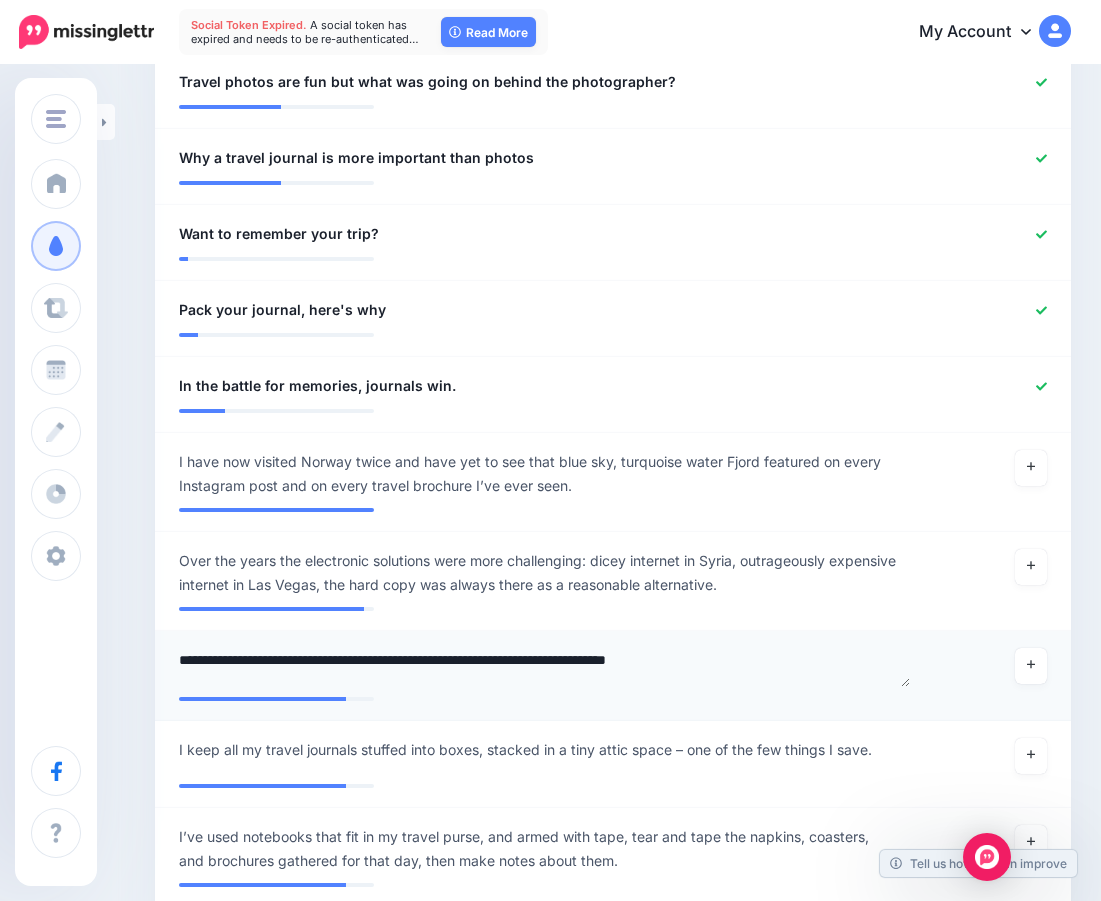 type on "**********" 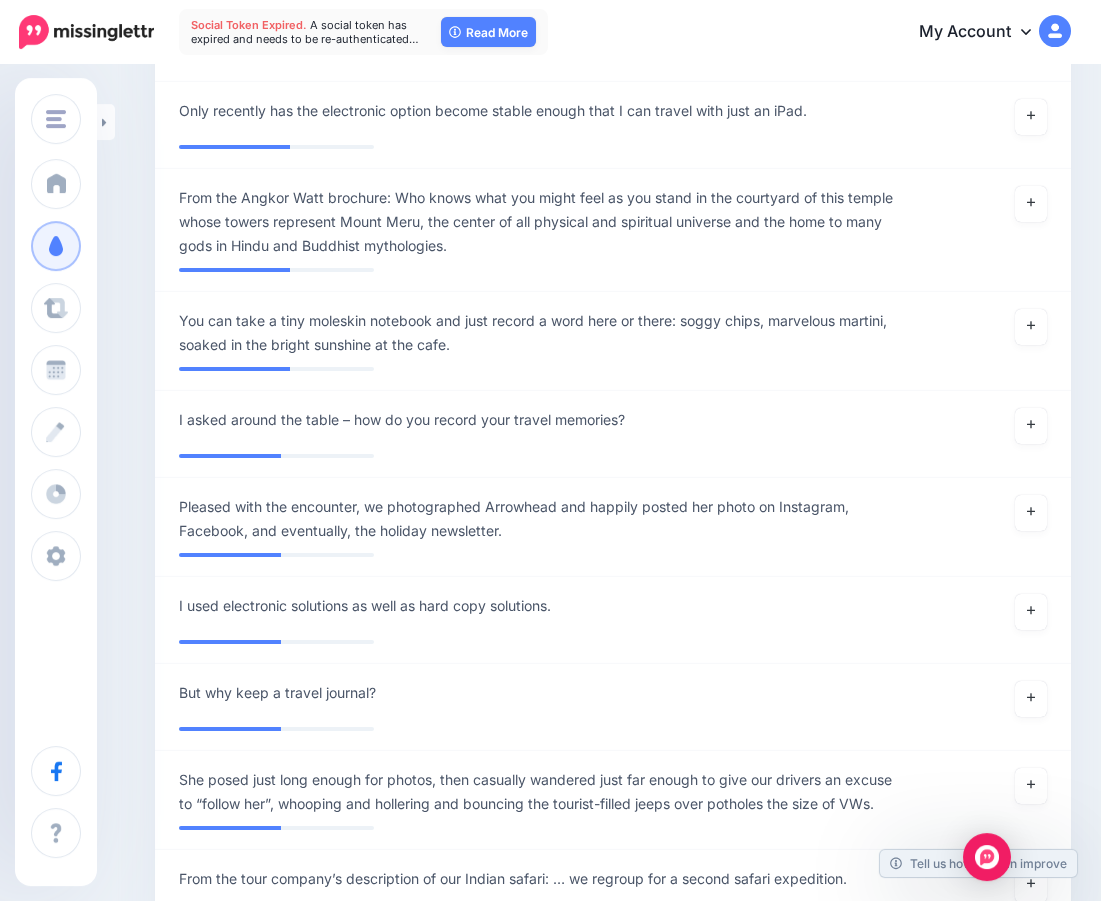 scroll, scrollTop: 2218, scrollLeft: 0, axis: vertical 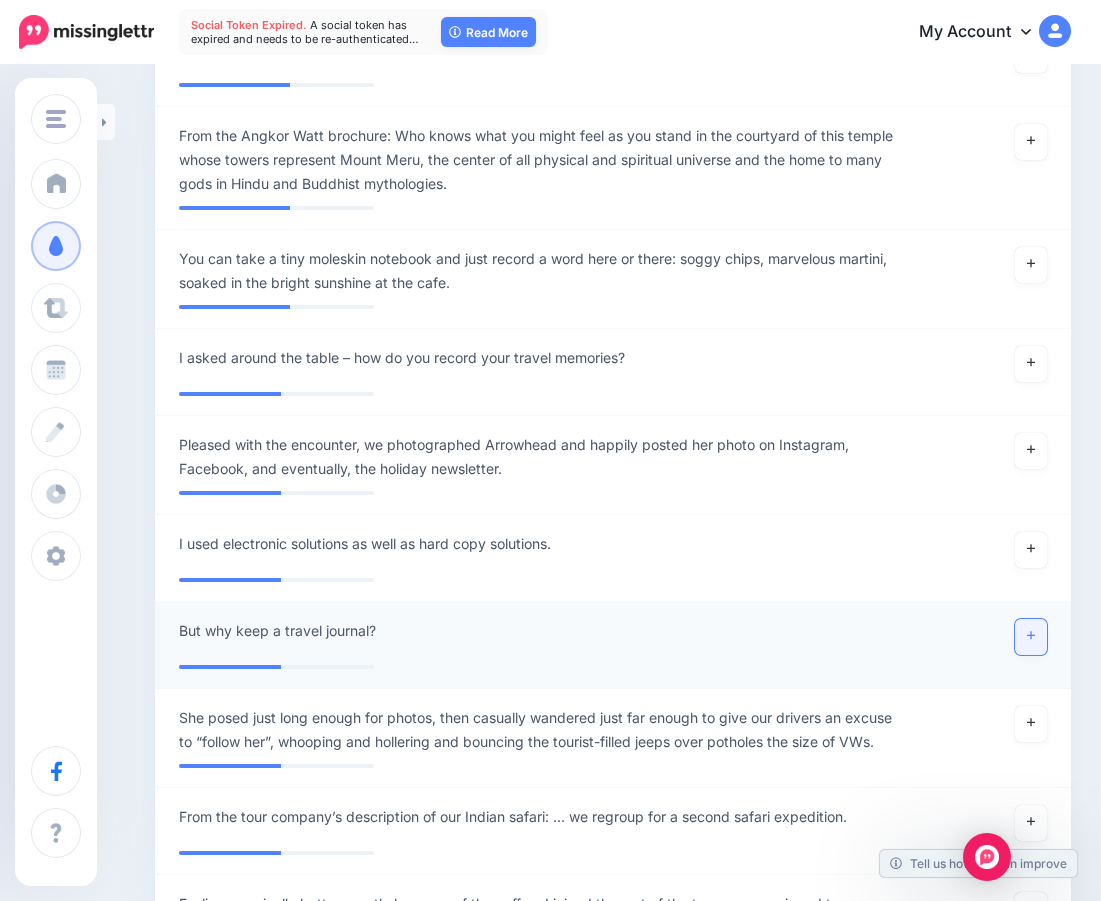 click at bounding box center (1031, 637) 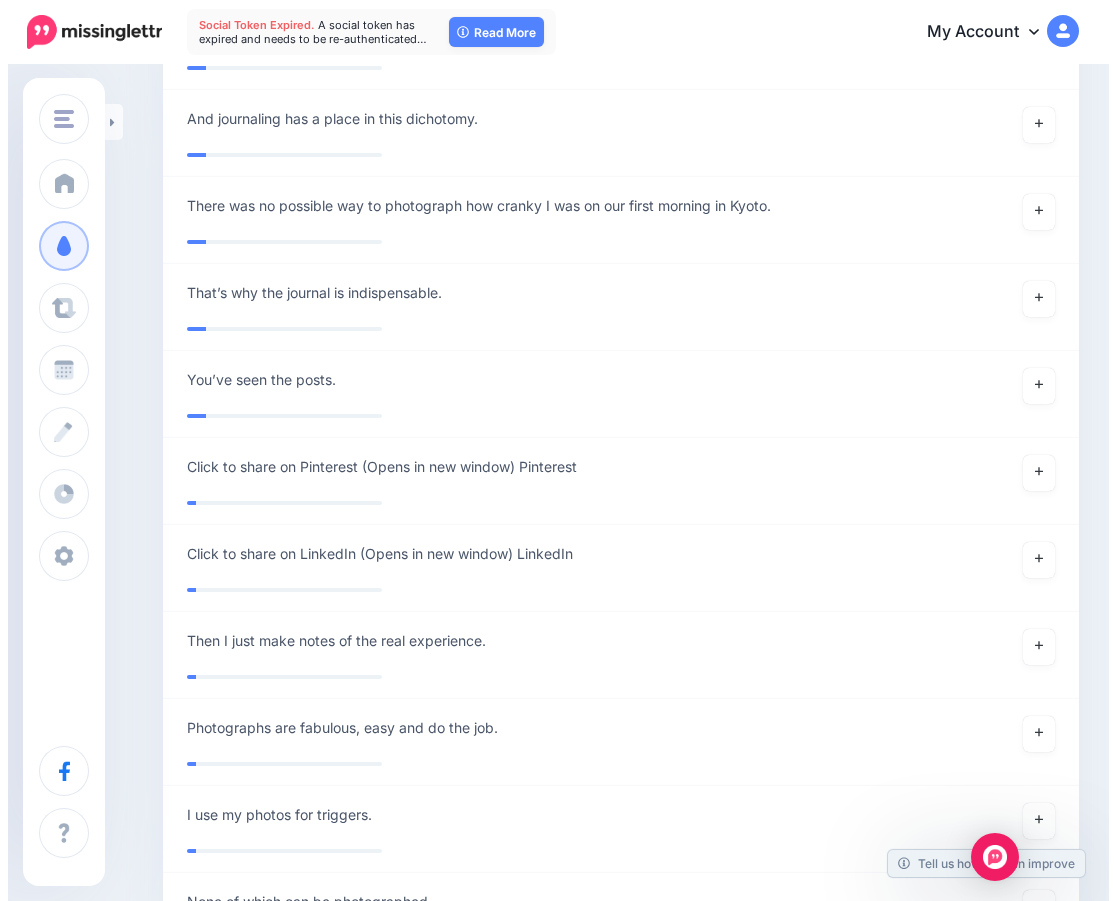 scroll, scrollTop: 7291, scrollLeft: 0, axis: vertical 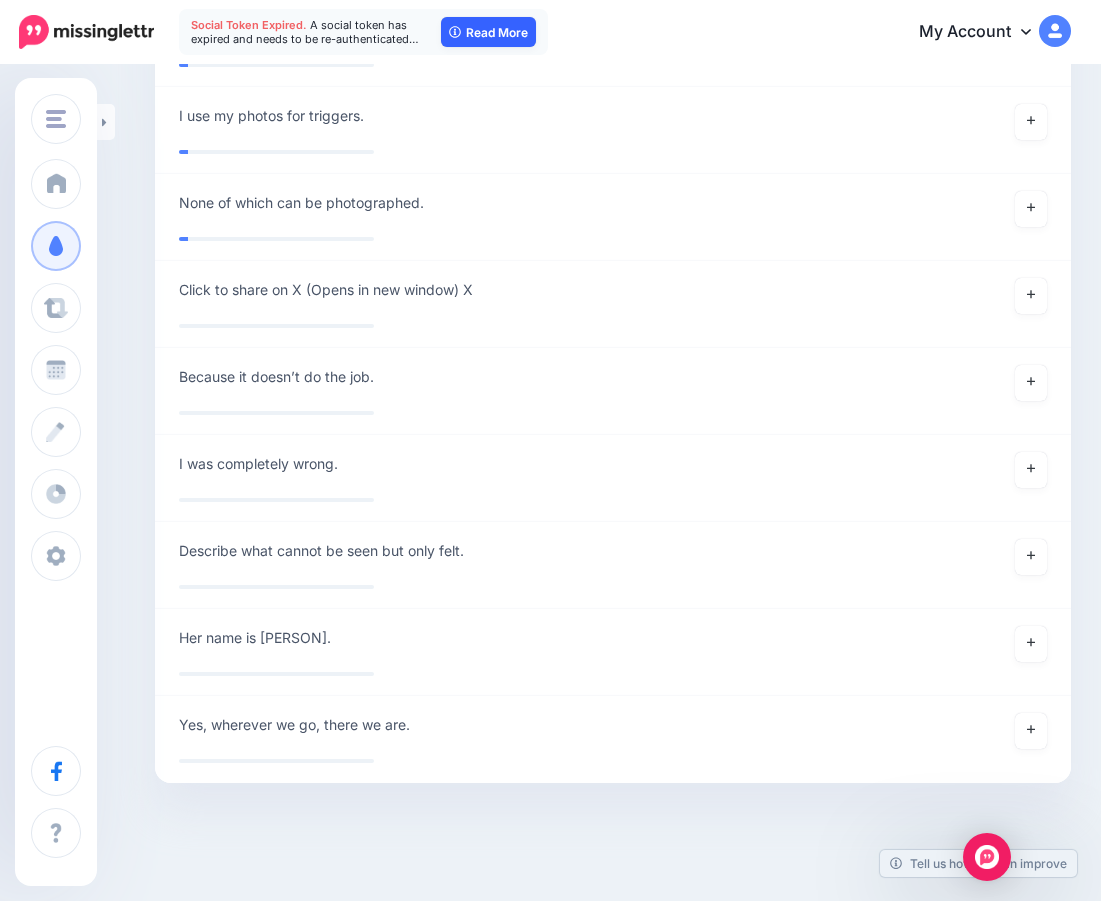 click on "Read More" at bounding box center [488, 32] 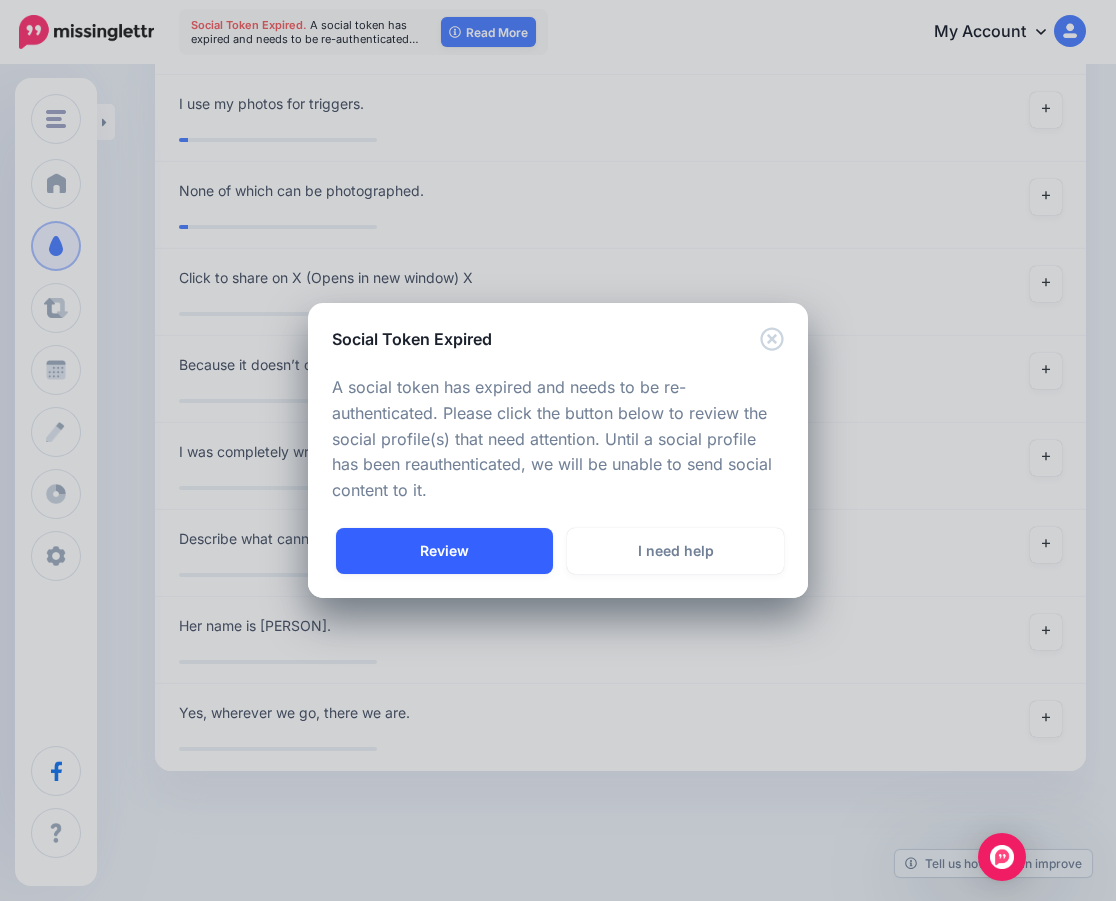 click on "Review" at bounding box center (444, 551) 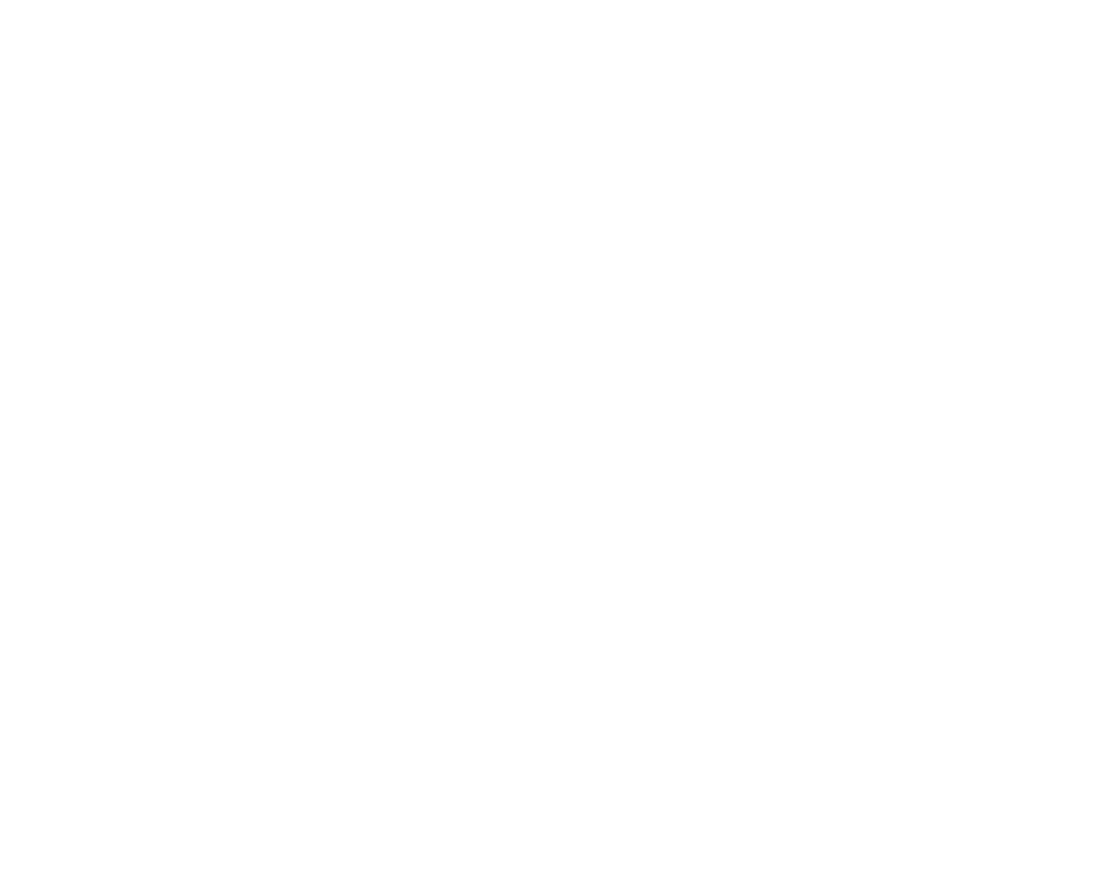 scroll, scrollTop: 0, scrollLeft: 0, axis: both 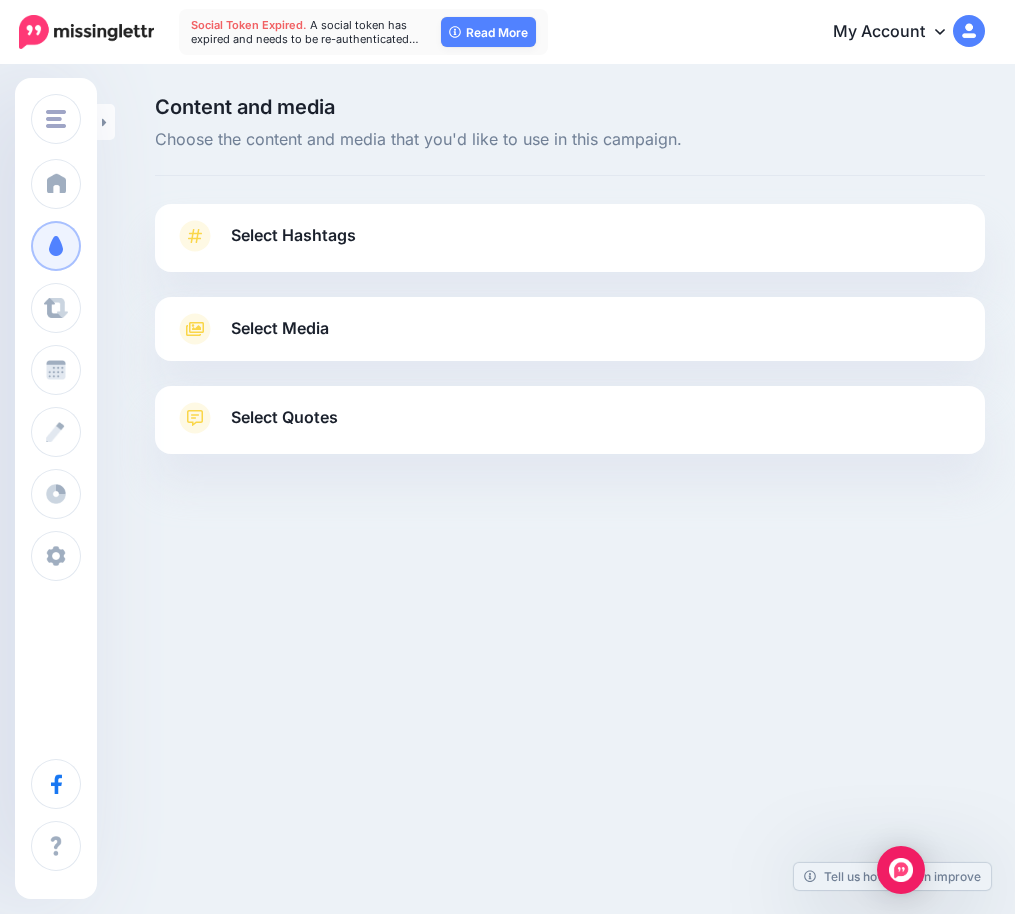 click on "Select Hashtags" at bounding box center [570, 246] 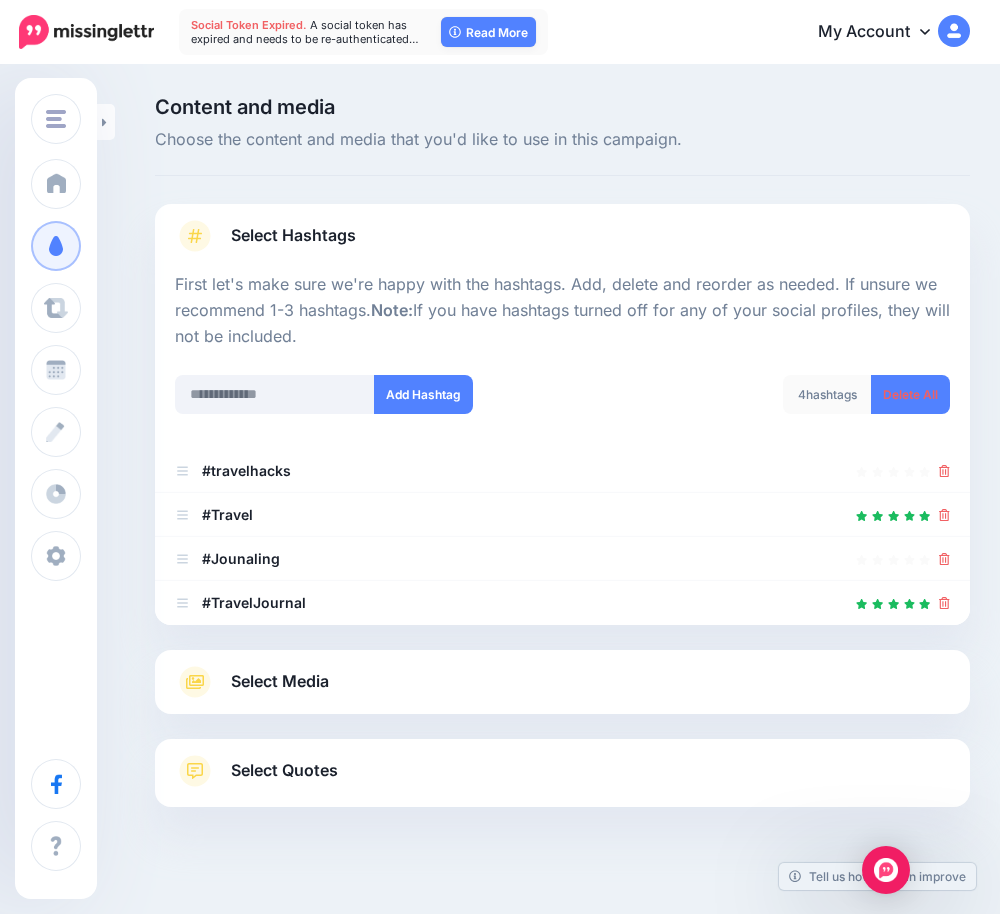 click on "Select Media" at bounding box center [562, 682] 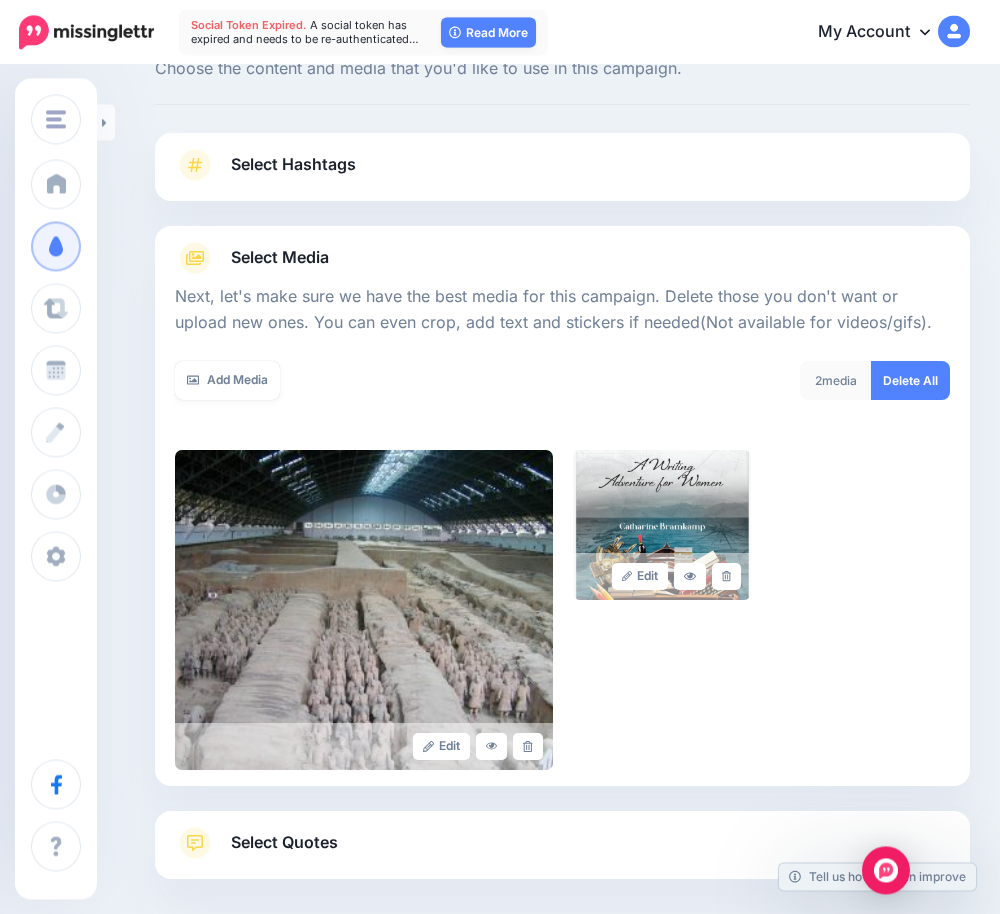 scroll, scrollTop: 166, scrollLeft: 0, axis: vertical 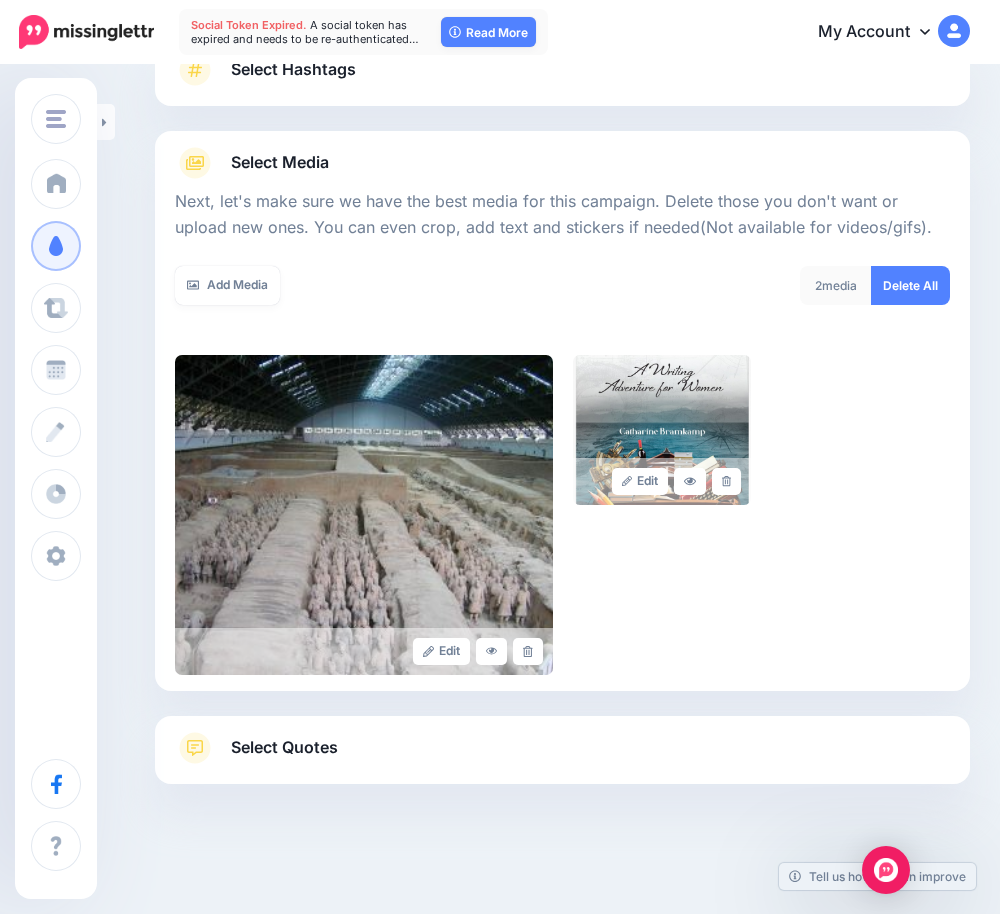 click on "Select Quotes" at bounding box center (562, 758) 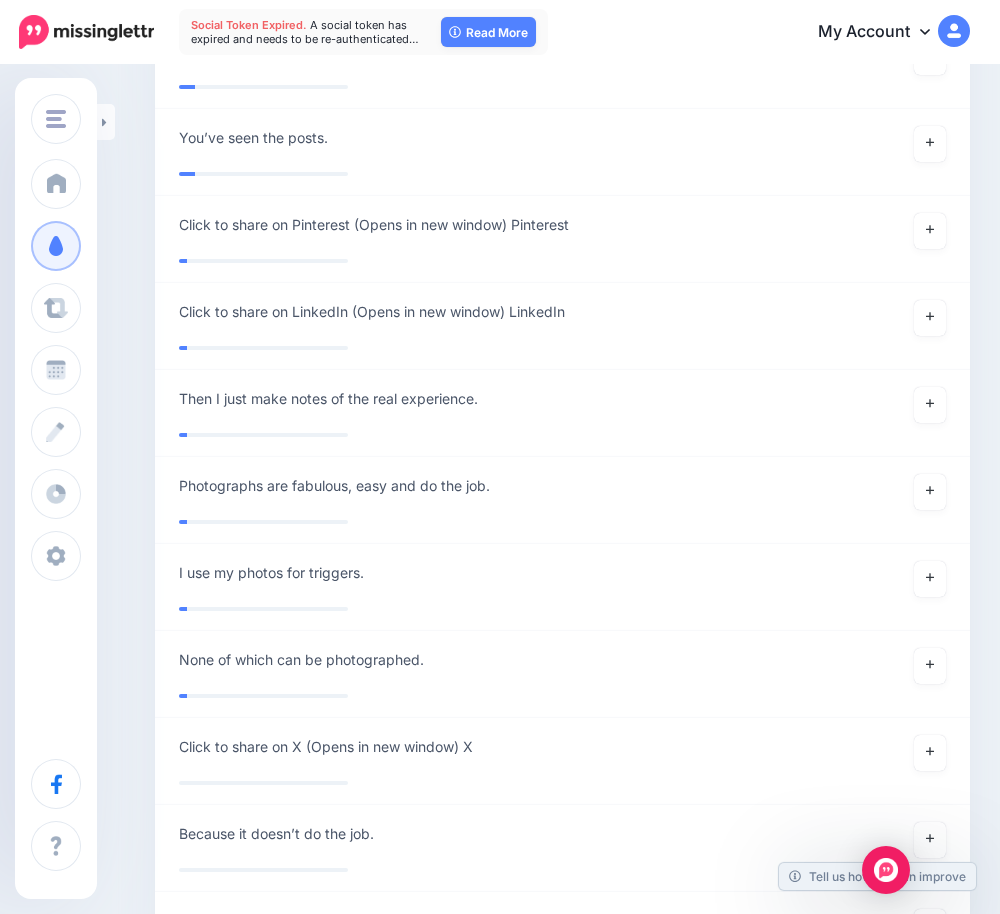 scroll, scrollTop: 7434, scrollLeft: 0, axis: vertical 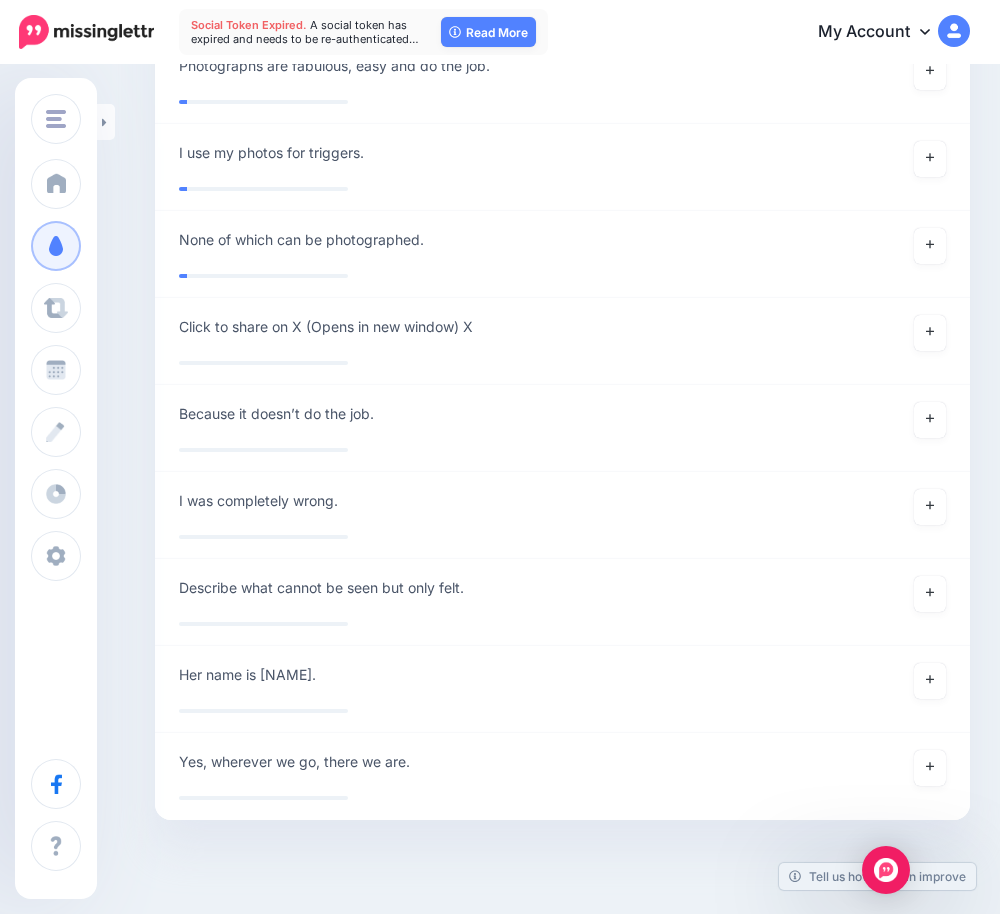 click at bounding box center [562, 870] 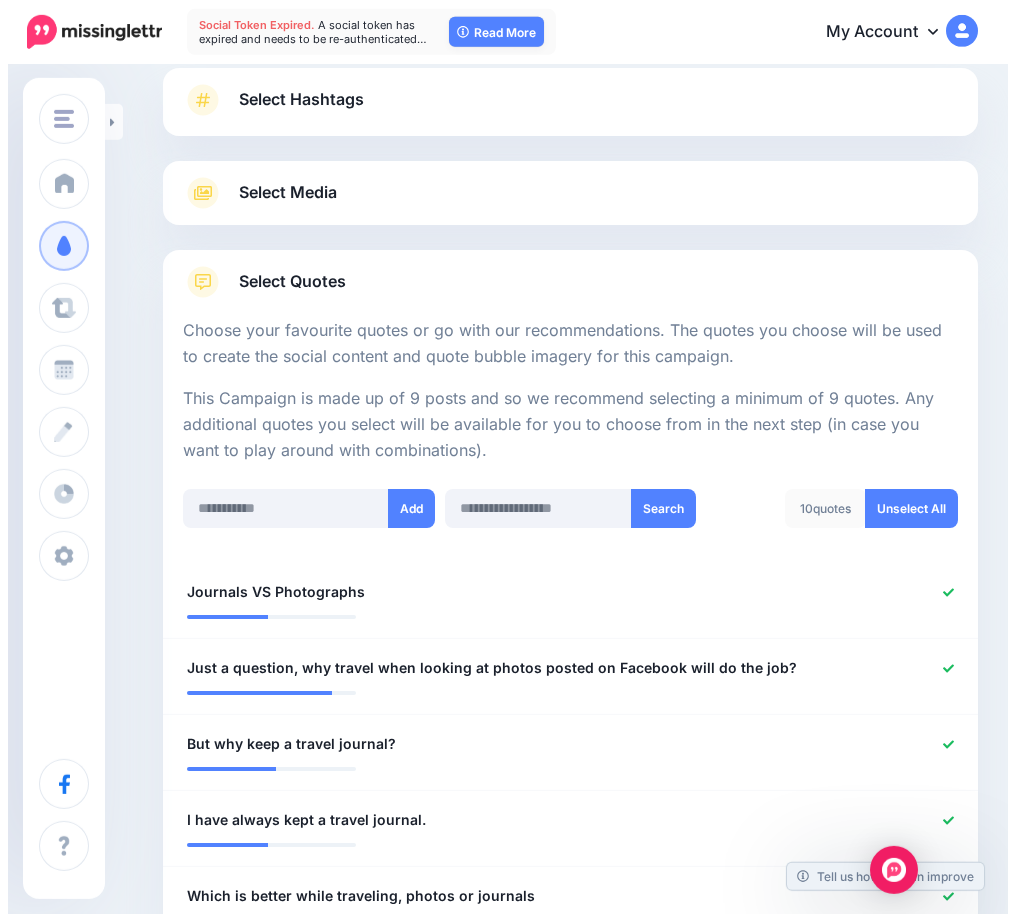 scroll, scrollTop: 0, scrollLeft: 0, axis: both 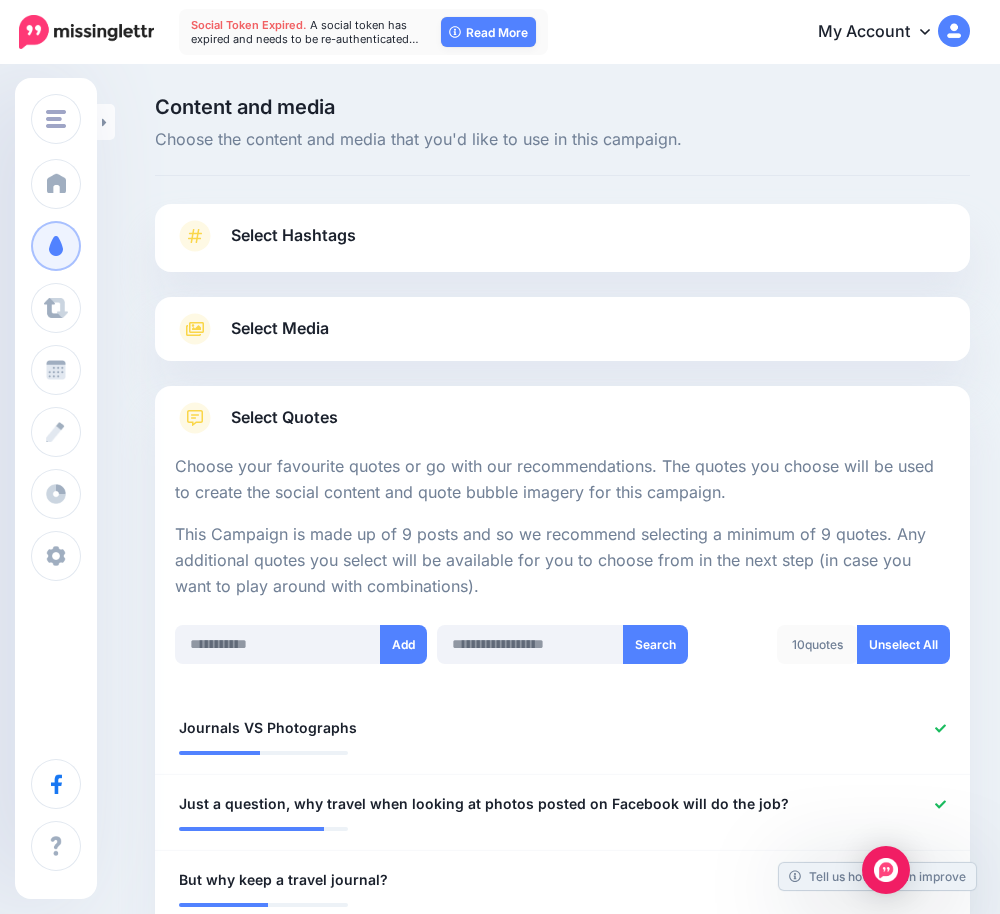 click on "Select Quotes" at bounding box center [284, 417] 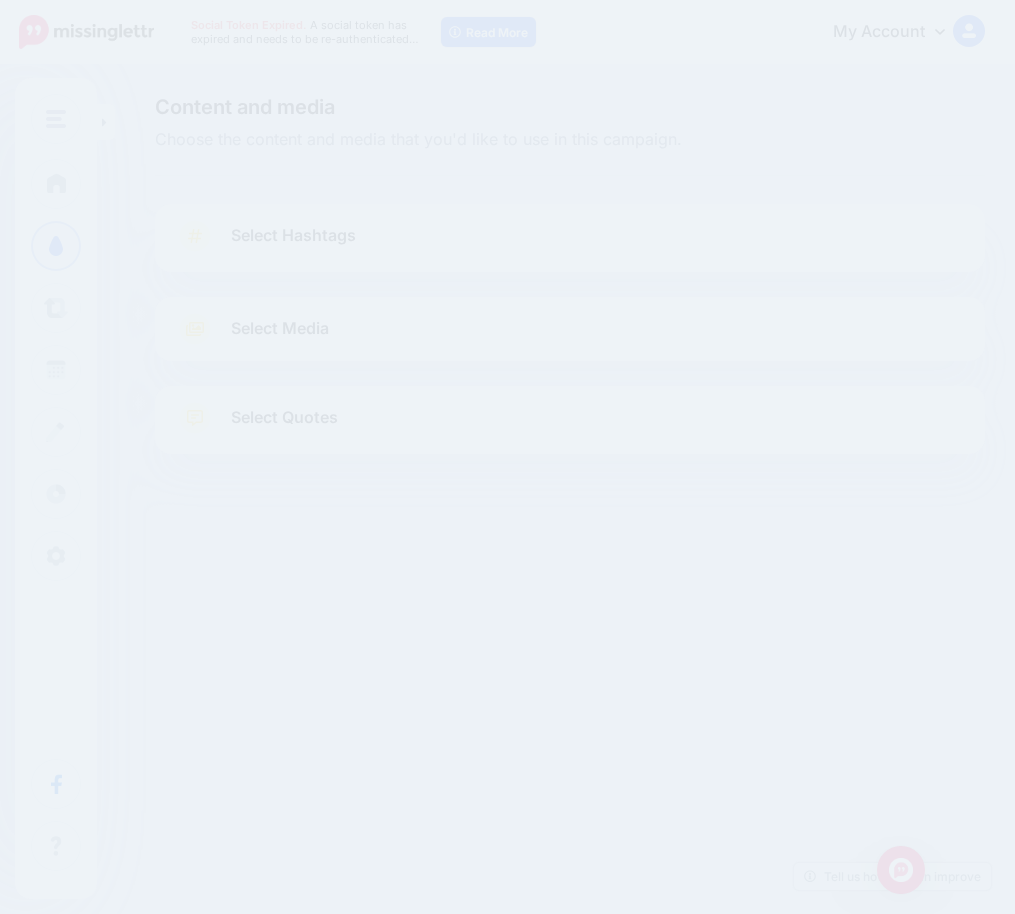scroll, scrollTop: 0, scrollLeft: 0, axis: both 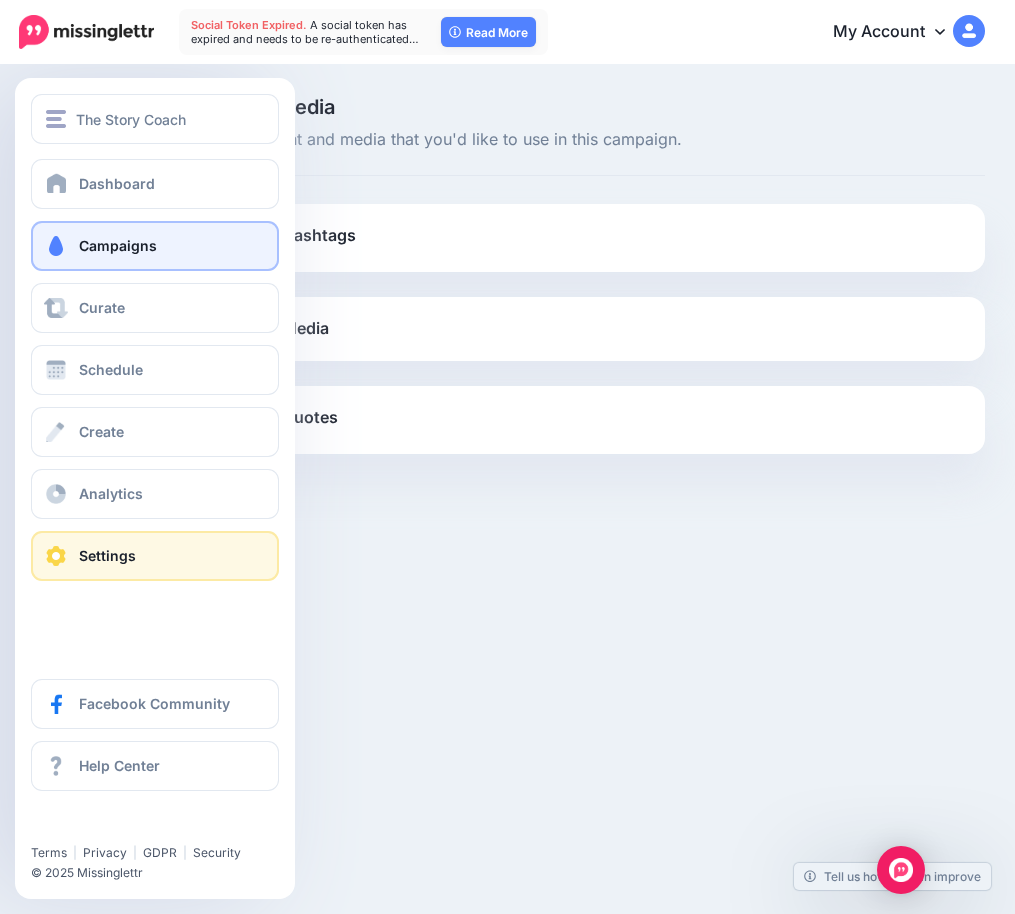 click on "Settings" at bounding box center [107, 555] 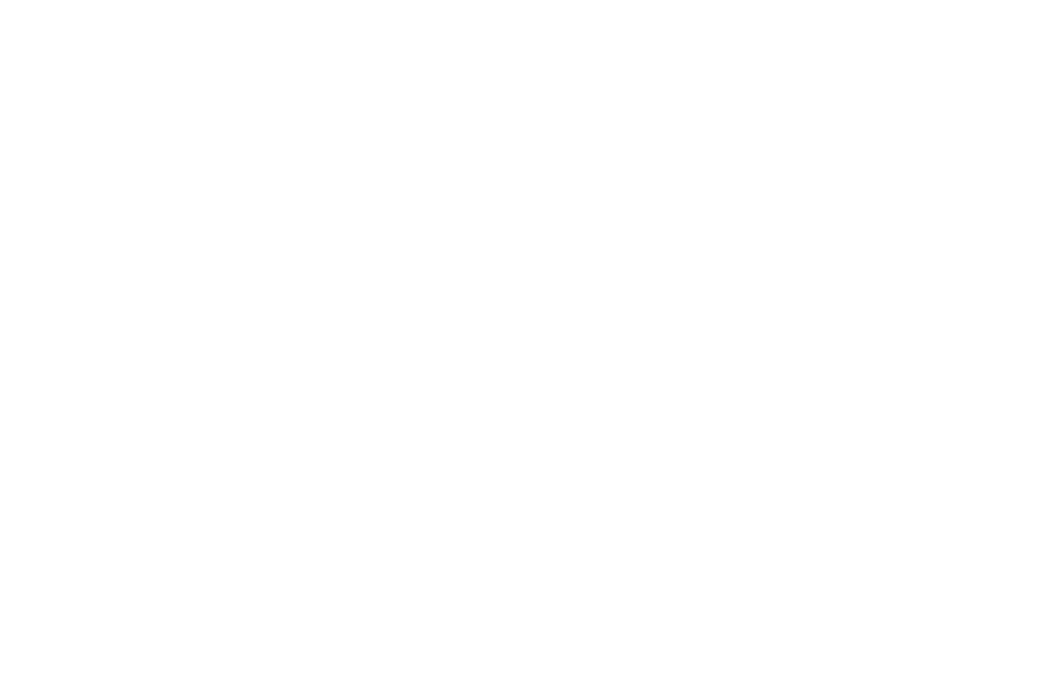 scroll, scrollTop: 0, scrollLeft: 0, axis: both 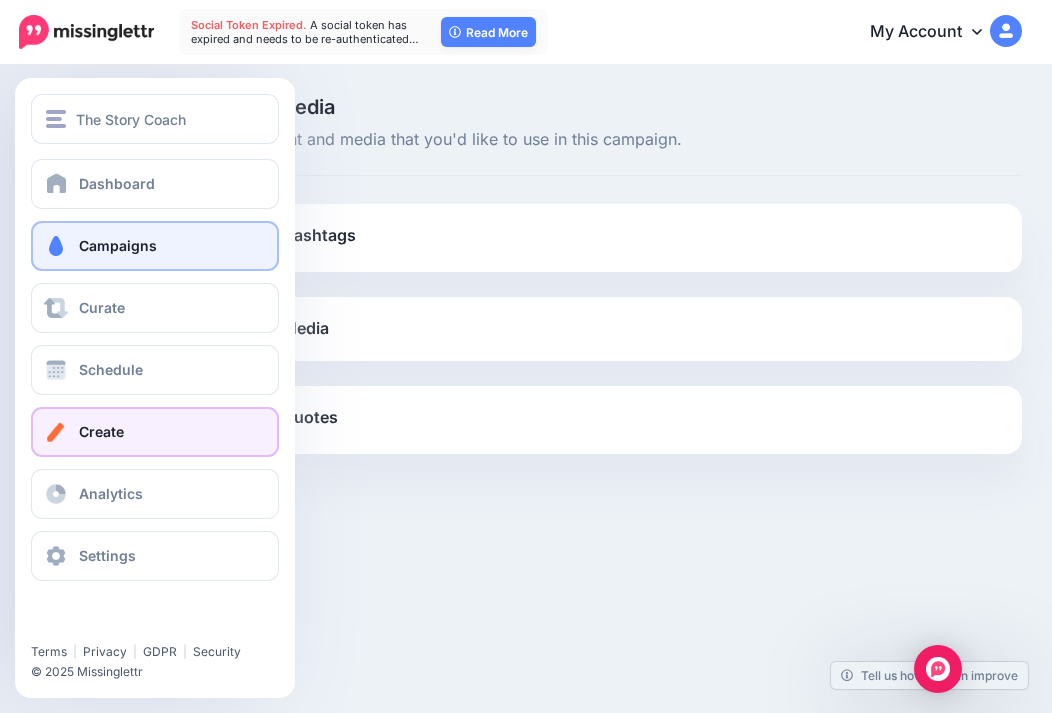 click on "Create" at bounding box center (101, 431) 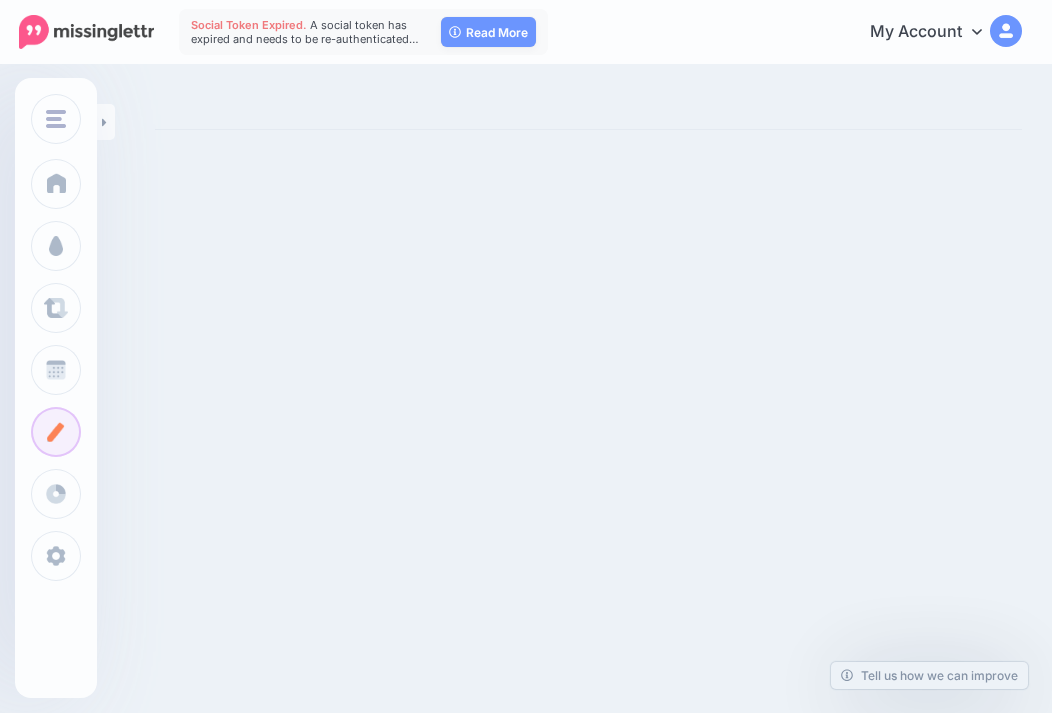 scroll, scrollTop: 0, scrollLeft: 0, axis: both 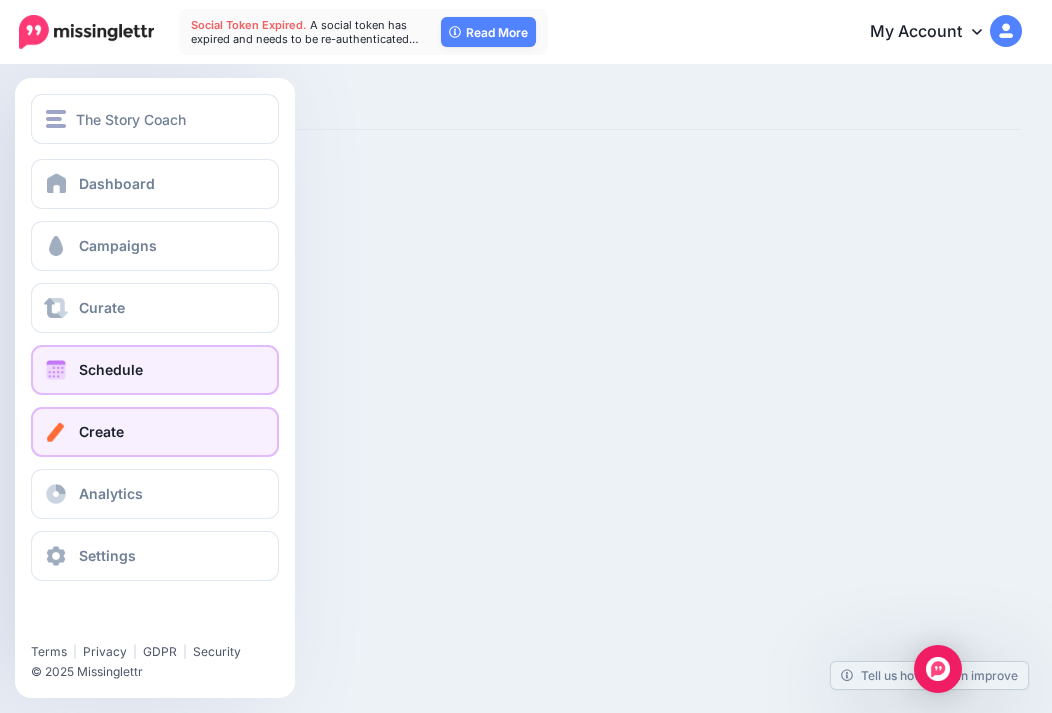 click on "Schedule" at bounding box center (111, 369) 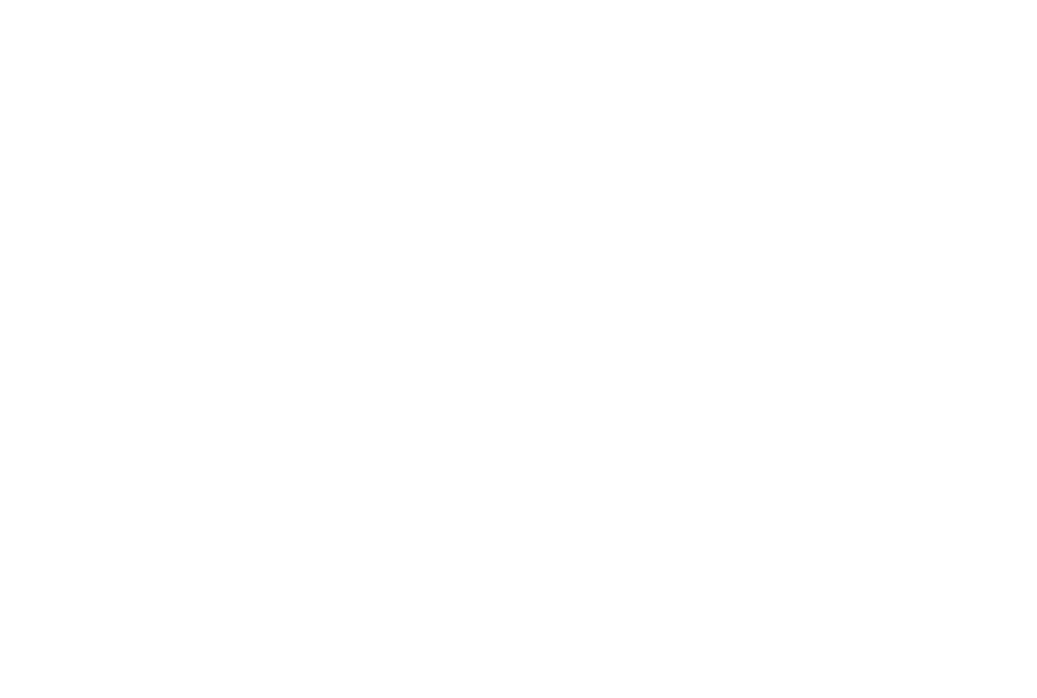 scroll, scrollTop: 0, scrollLeft: 0, axis: both 